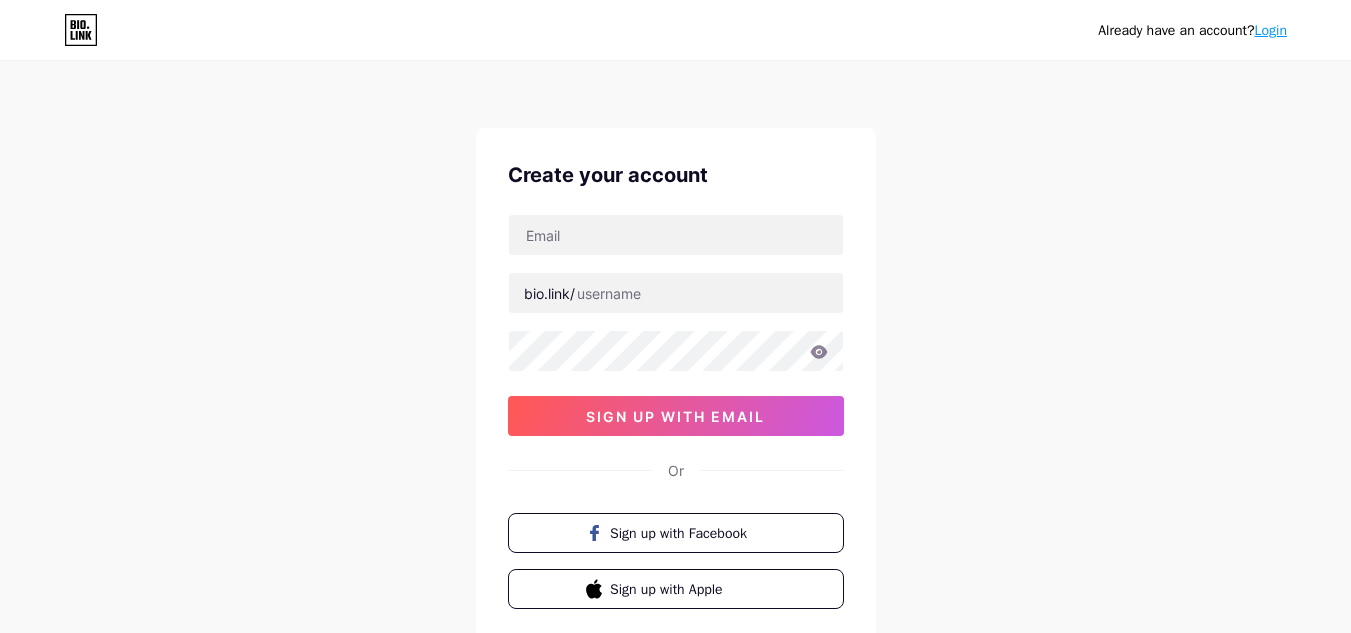 scroll, scrollTop: 132, scrollLeft: 0, axis: vertical 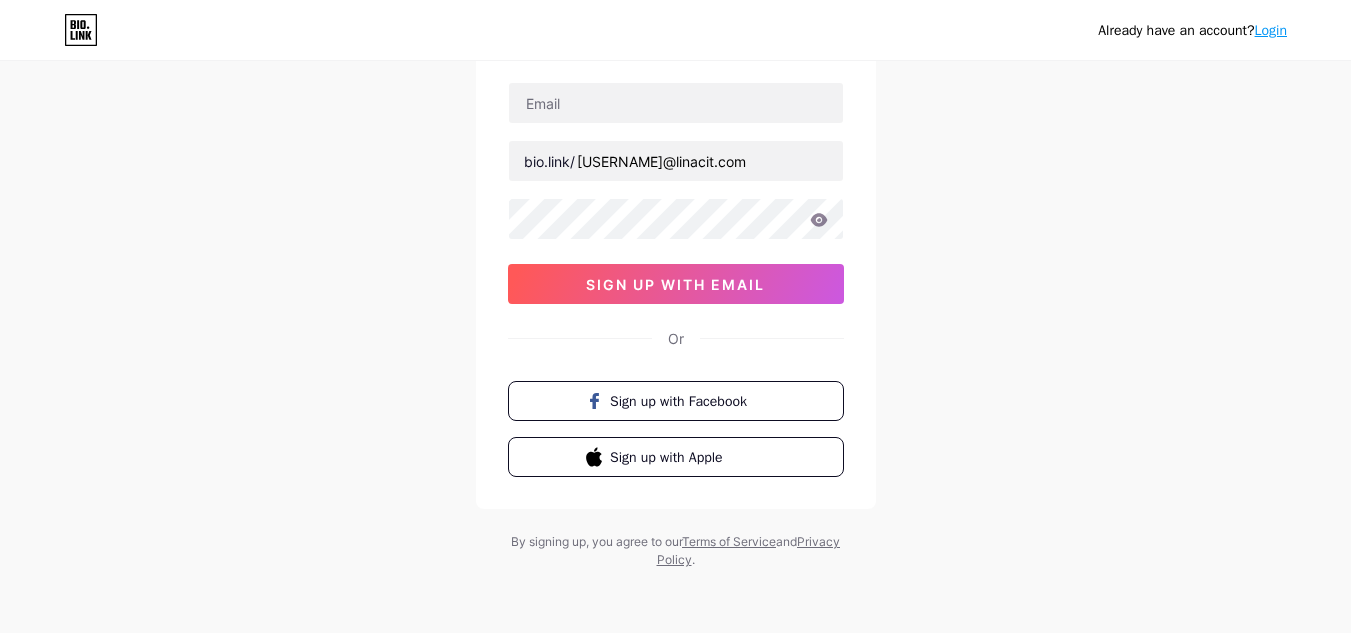 type on "[EMAIL]" 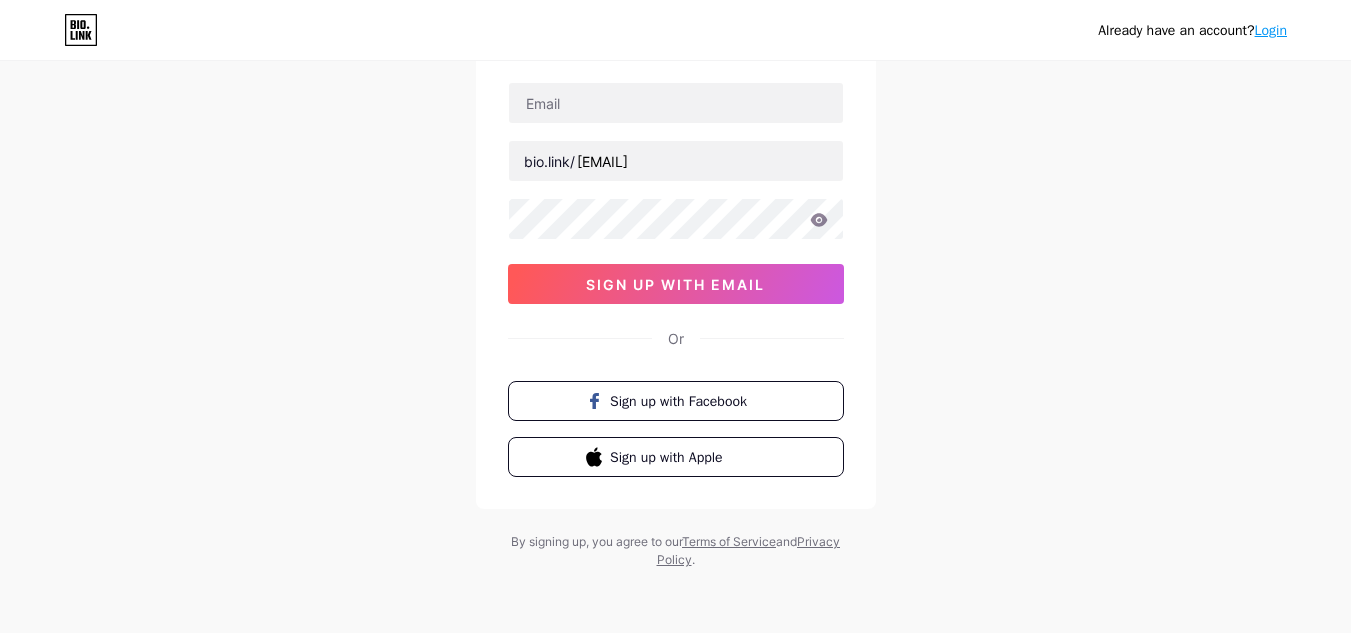click on "Login" at bounding box center [1271, 30] 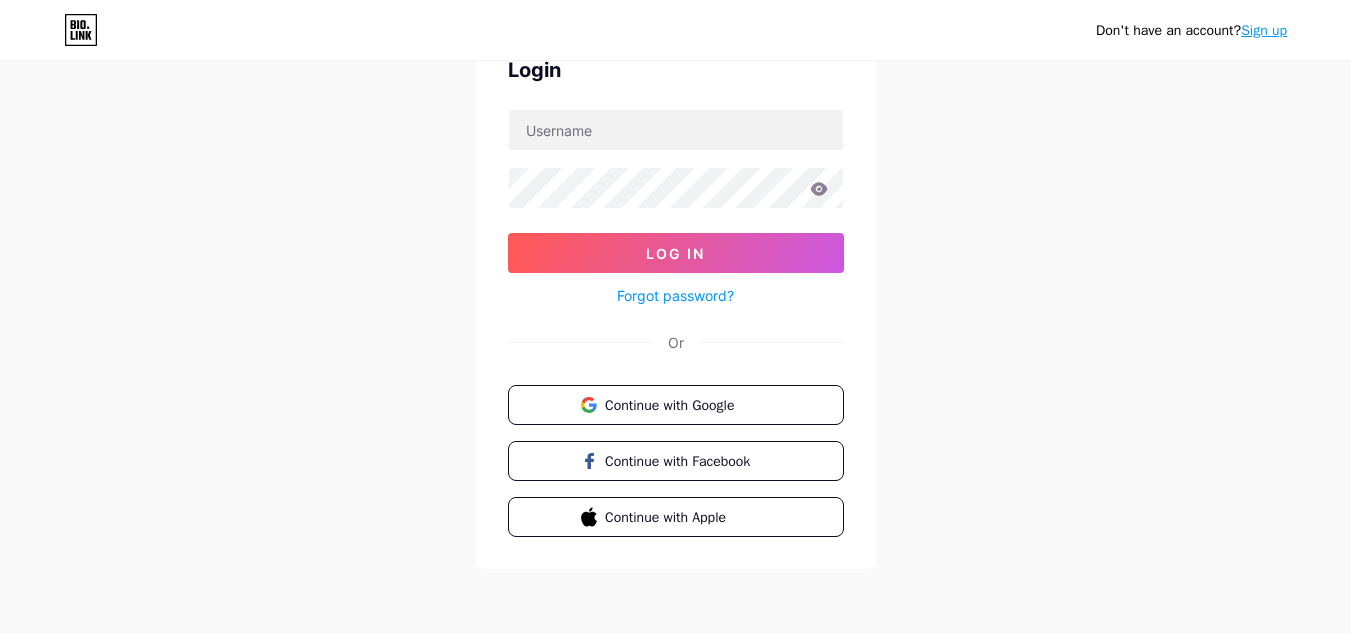 scroll, scrollTop: 0, scrollLeft: 0, axis: both 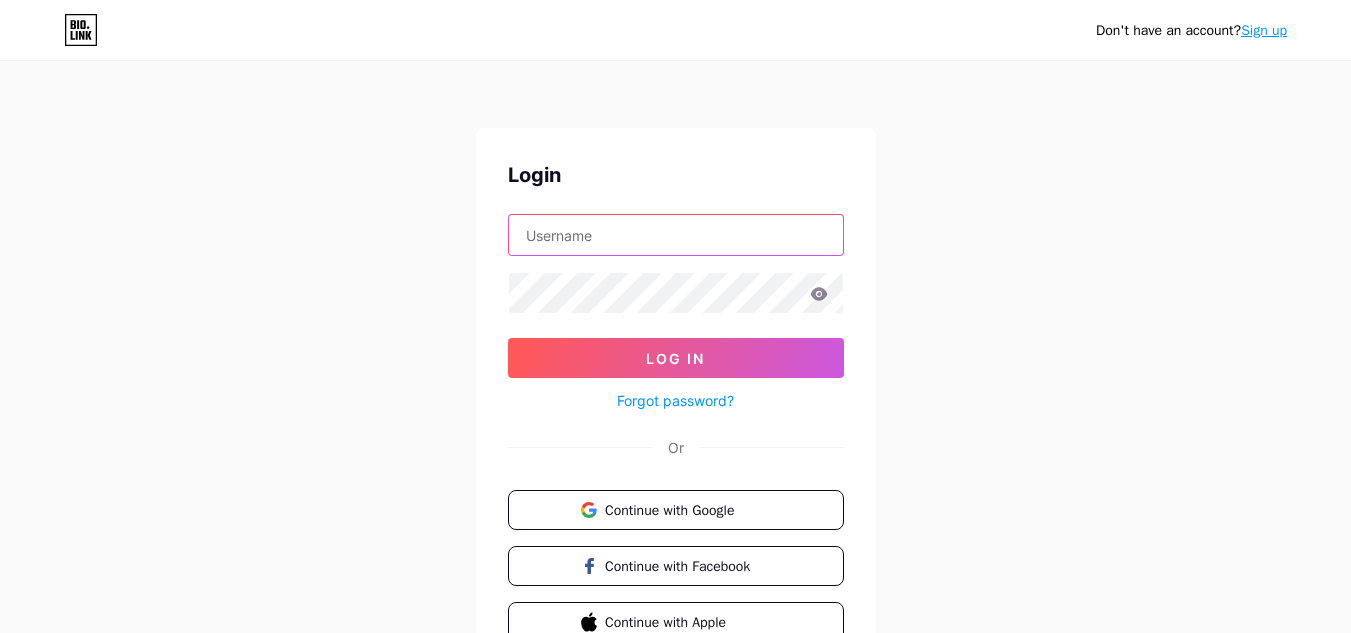 type on "[EMAIL]" 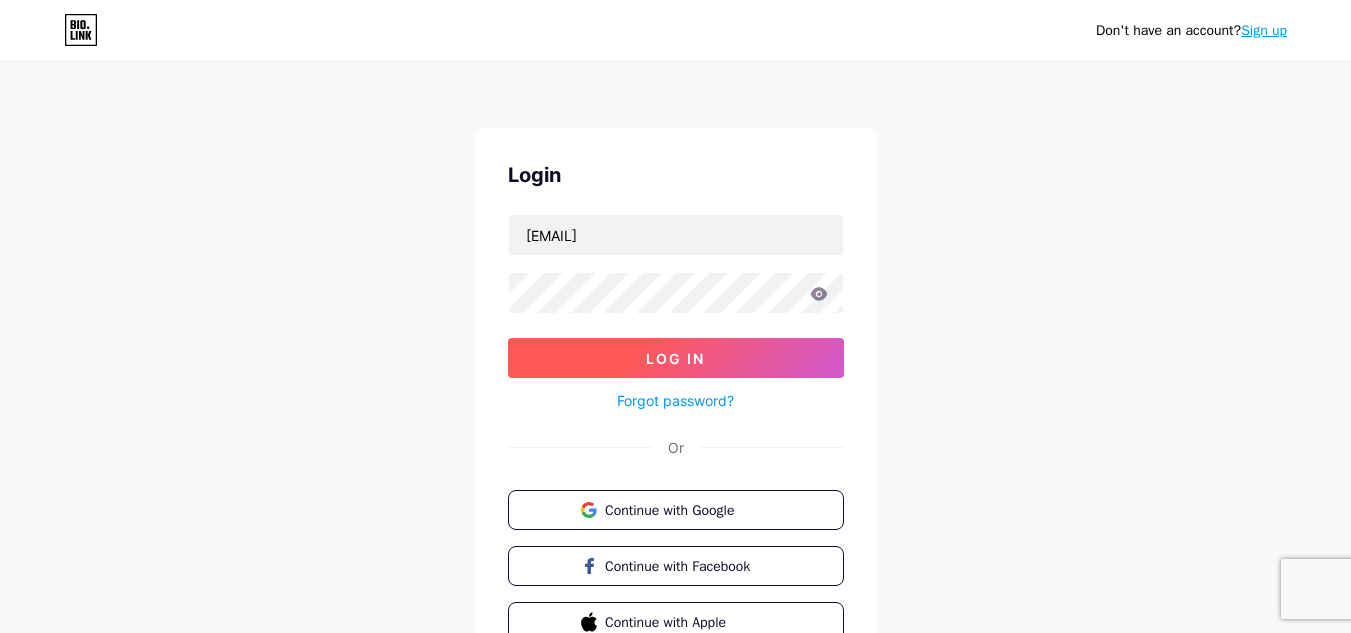 click on "Log In" at bounding box center (676, 358) 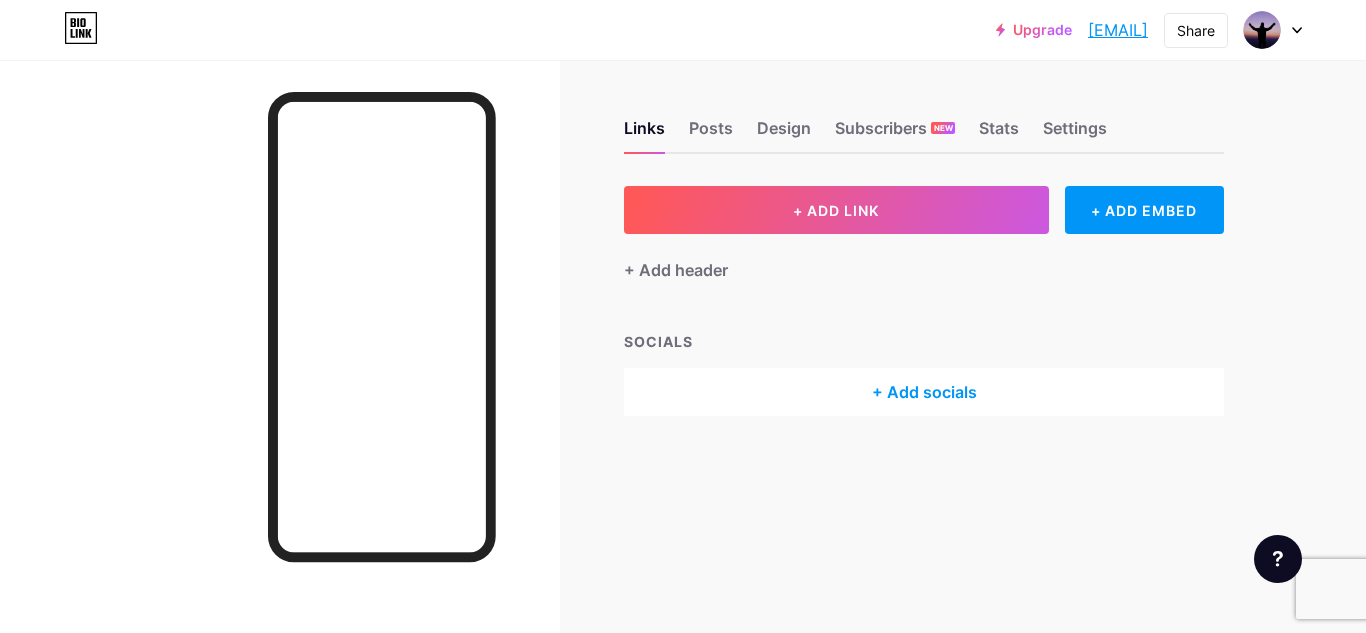 click on "Links
Posts
Design
Subscribers
NEW
Stats
Settings" at bounding box center [924, 119] 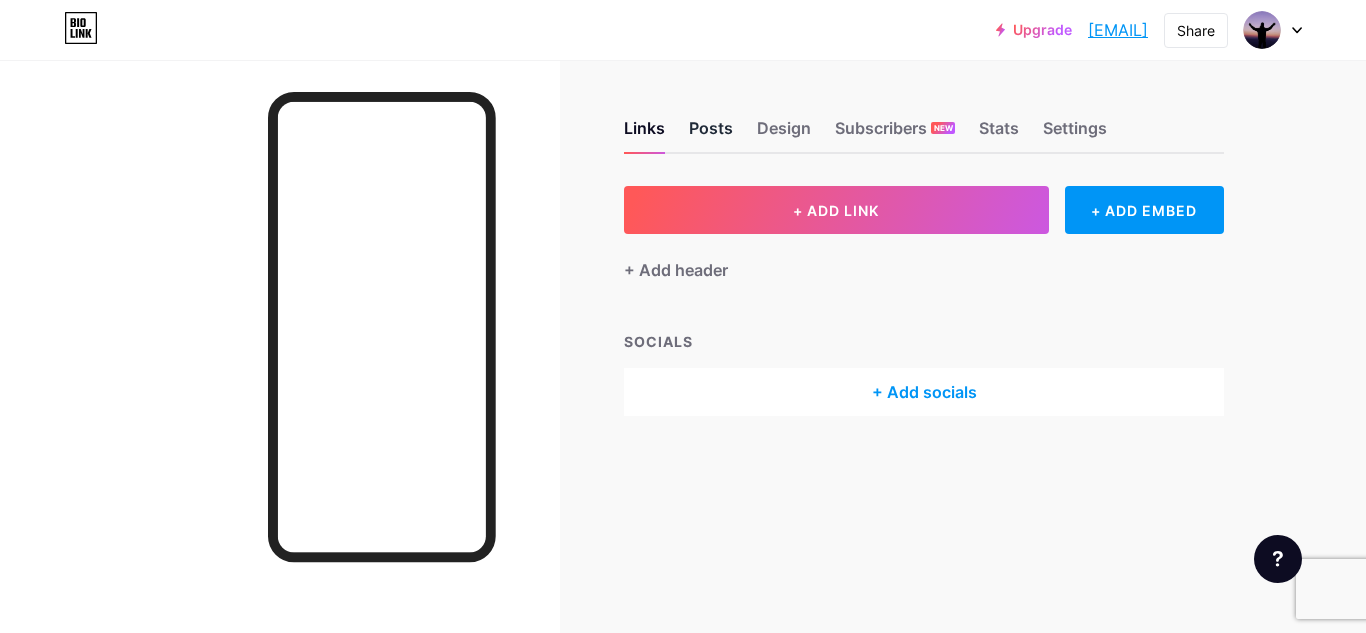click on "Posts" at bounding box center [711, 134] 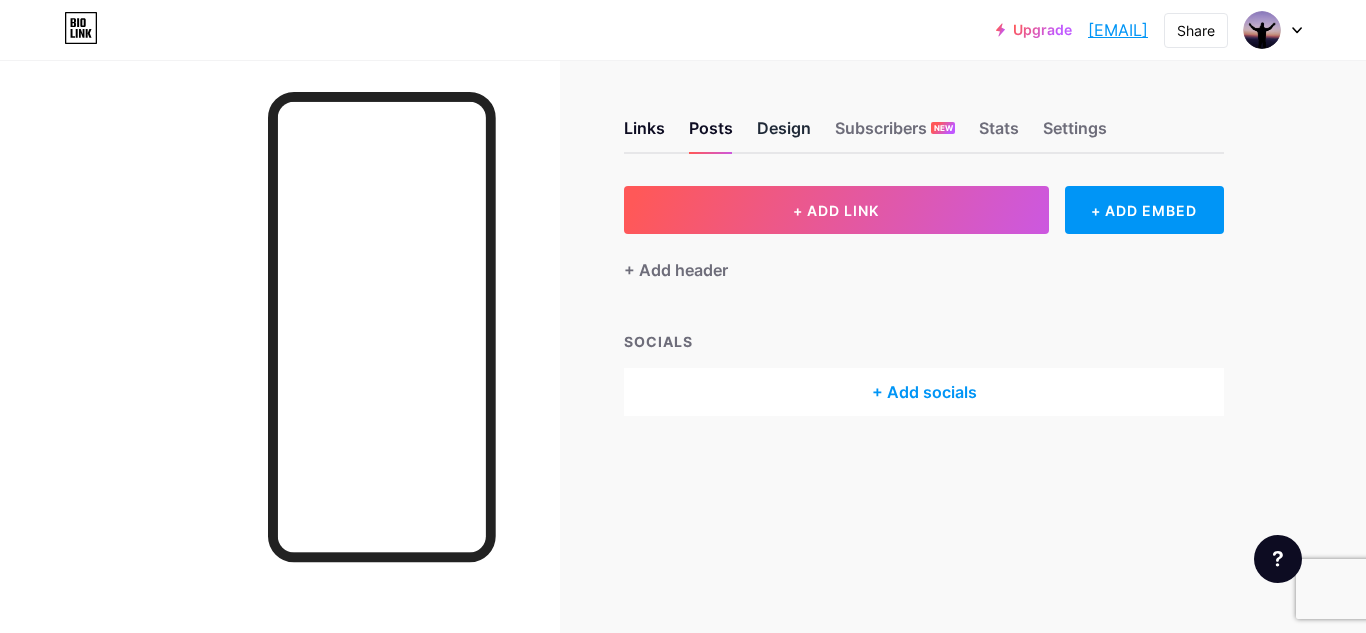 click on "Design" at bounding box center (784, 134) 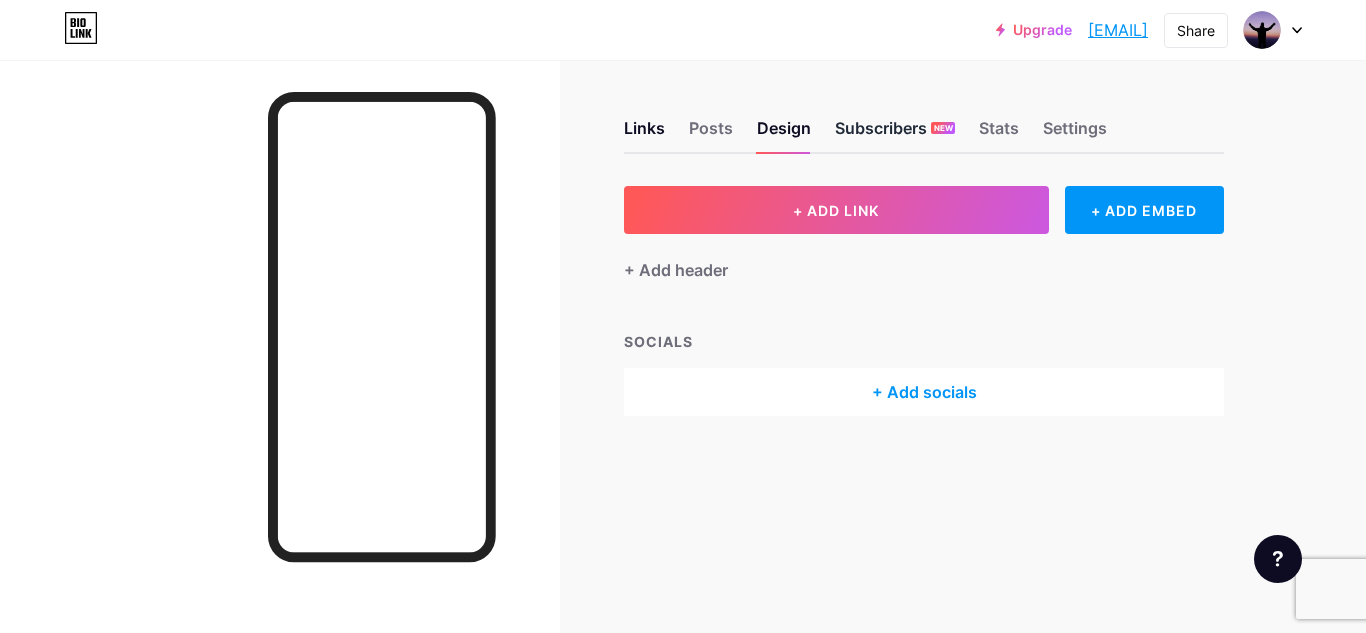 click on "Subscribers
NEW" at bounding box center (895, 134) 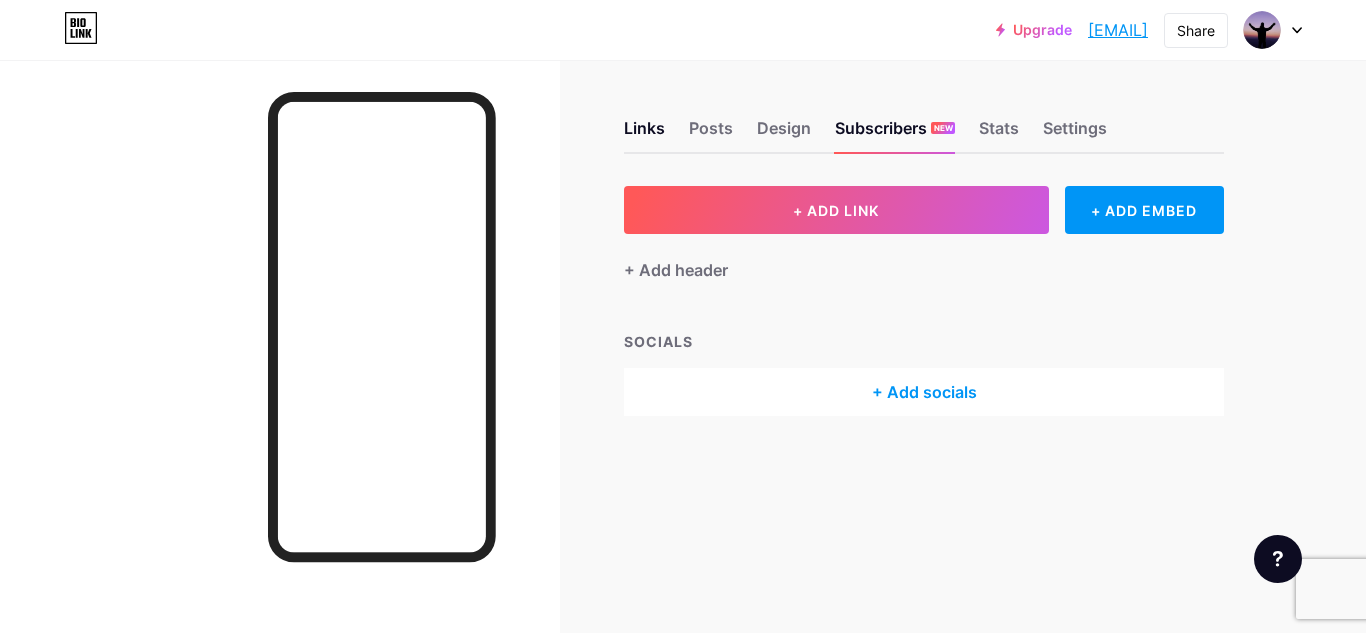 click on "Links
Posts
Design
Subscribers
NEW
Stats
Settings" at bounding box center (924, 119) 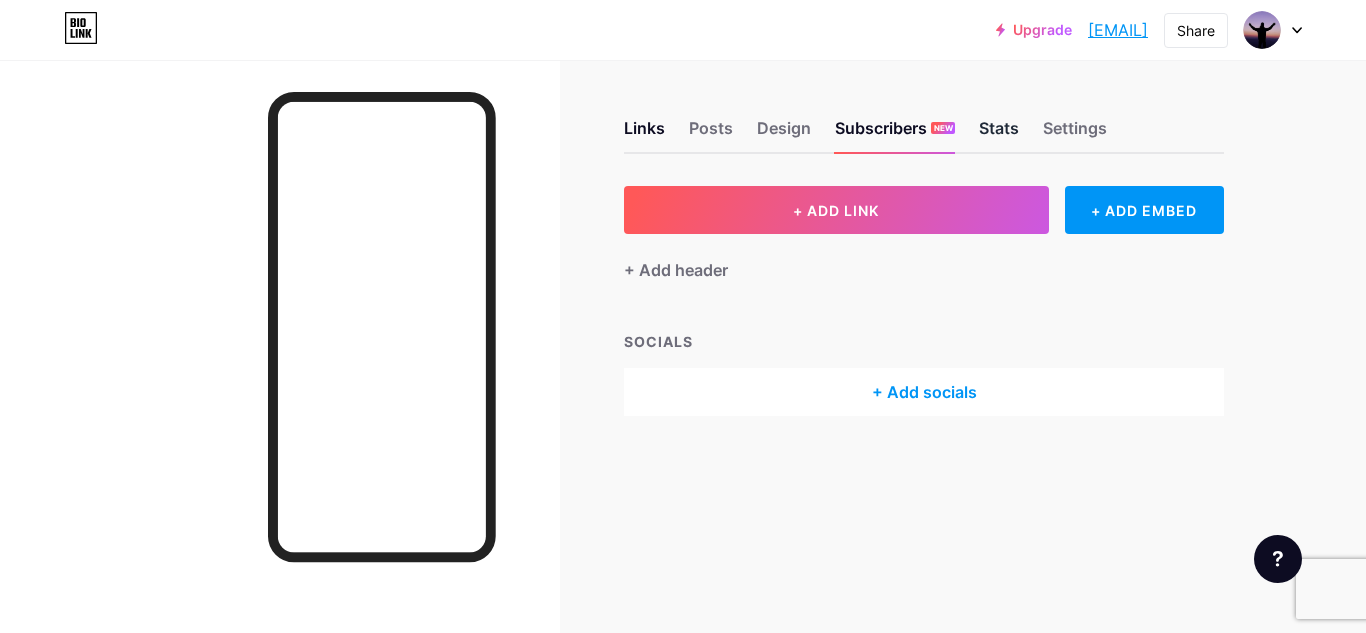 click on "Stats" at bounding box center [999, 134] 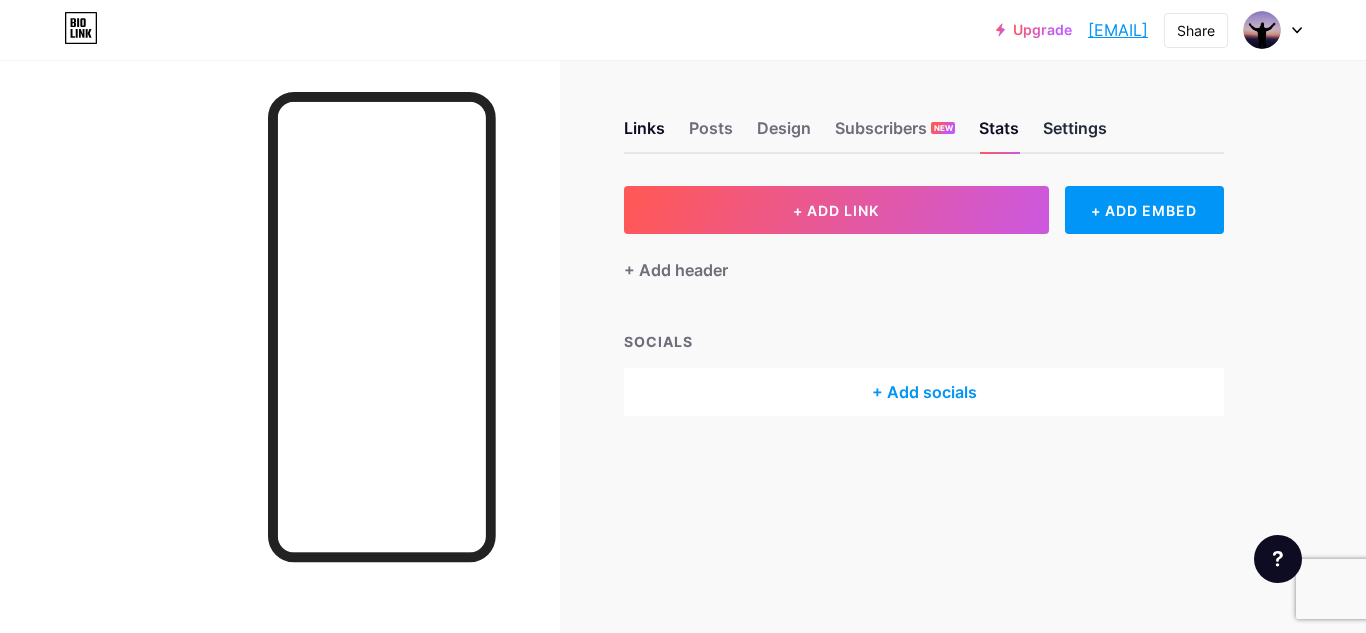 click on "Settings" at bounding box center [1075, 134] 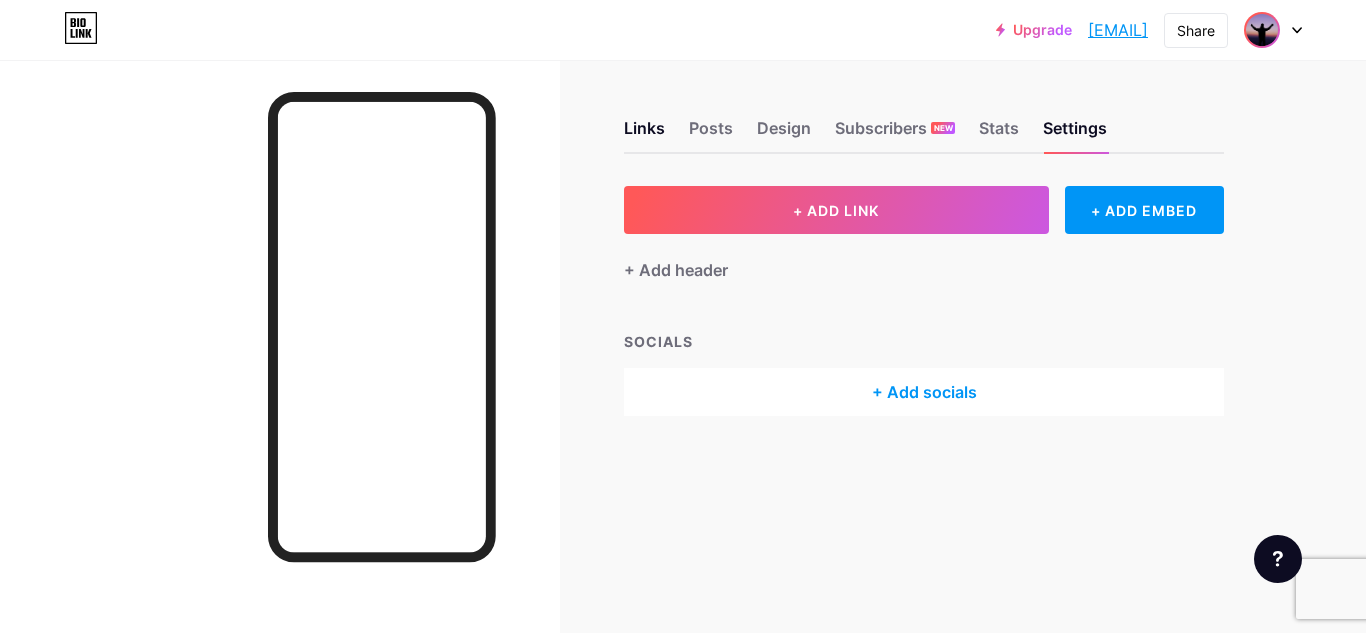 click at bounding box center (1262, 30) 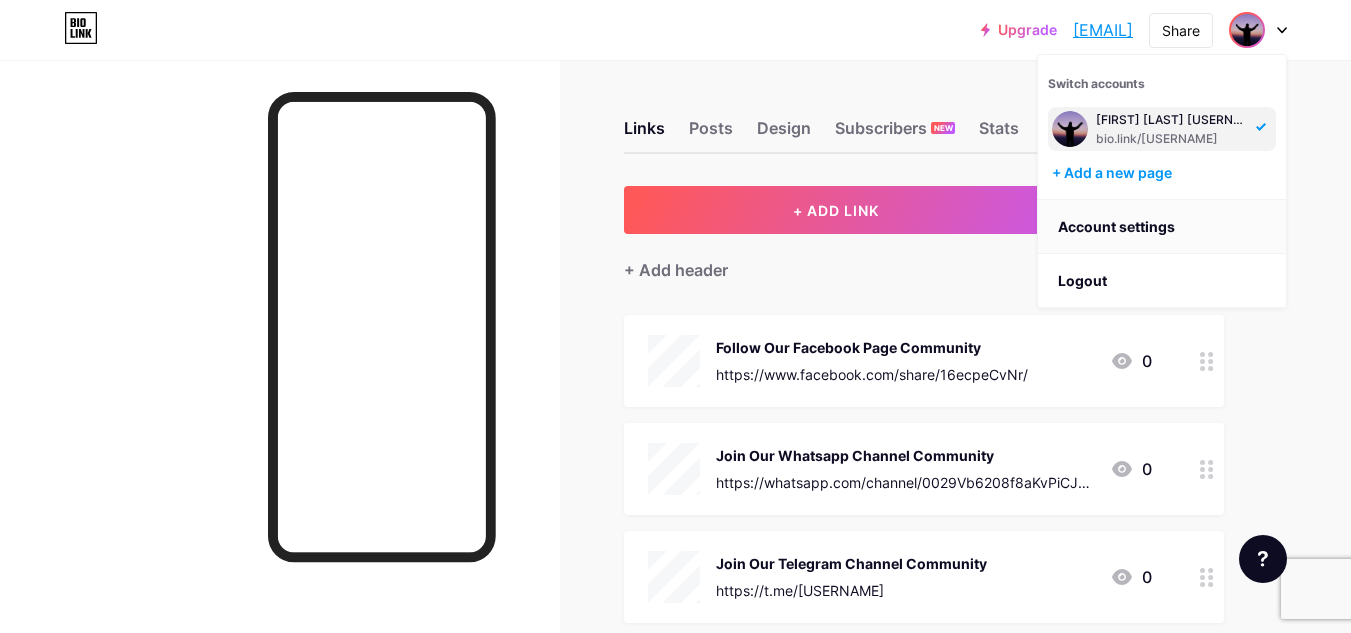 click on "Account settings" at bounding box center (1162, 227) 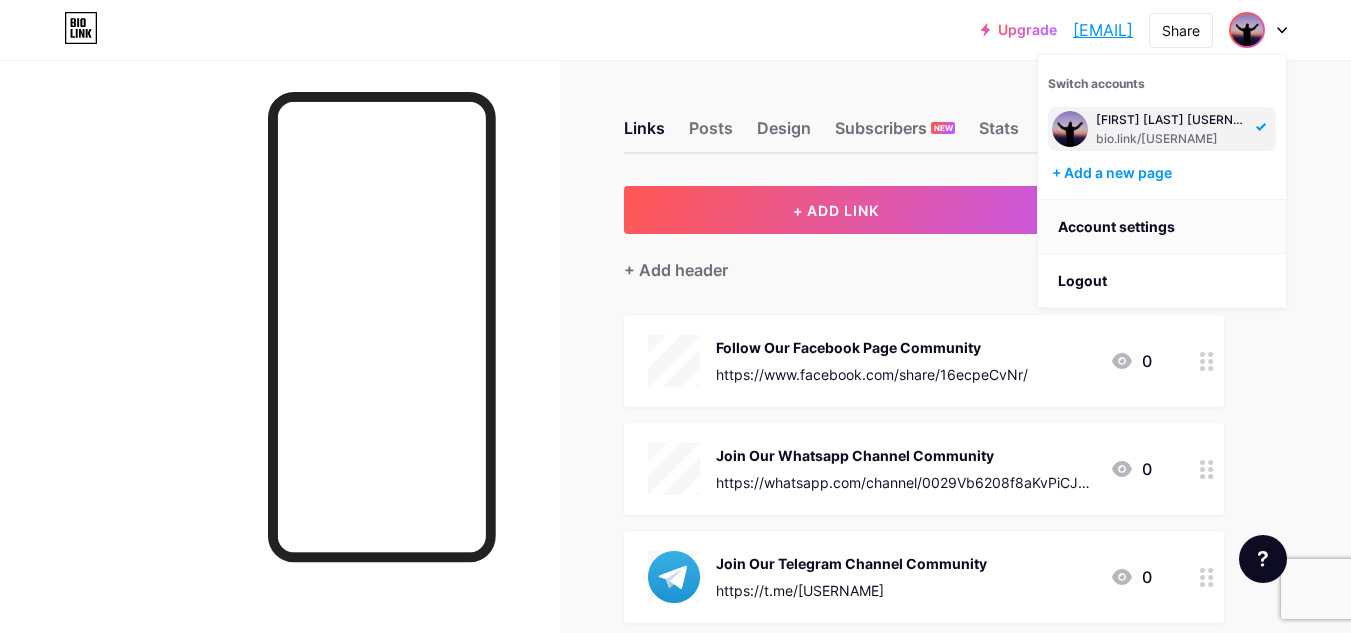 click on "Account settings" at bounding box center (1162, 227) 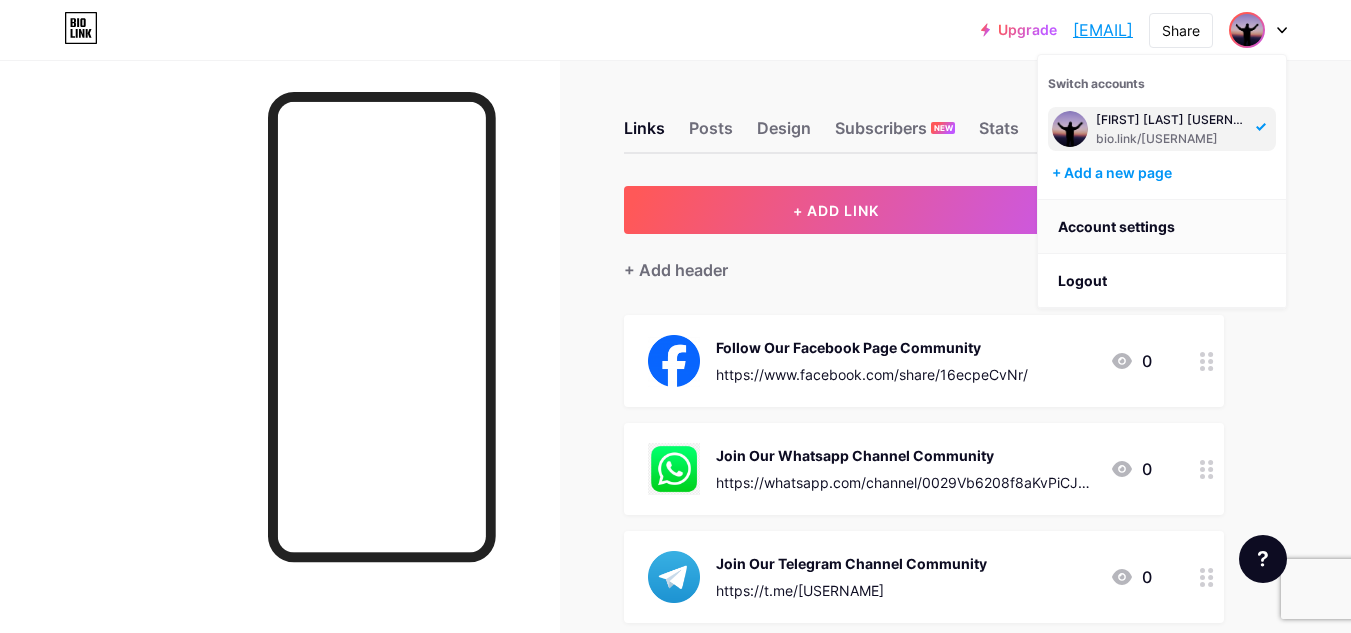 click on "Account settings" at bounding box center [1162, 227] 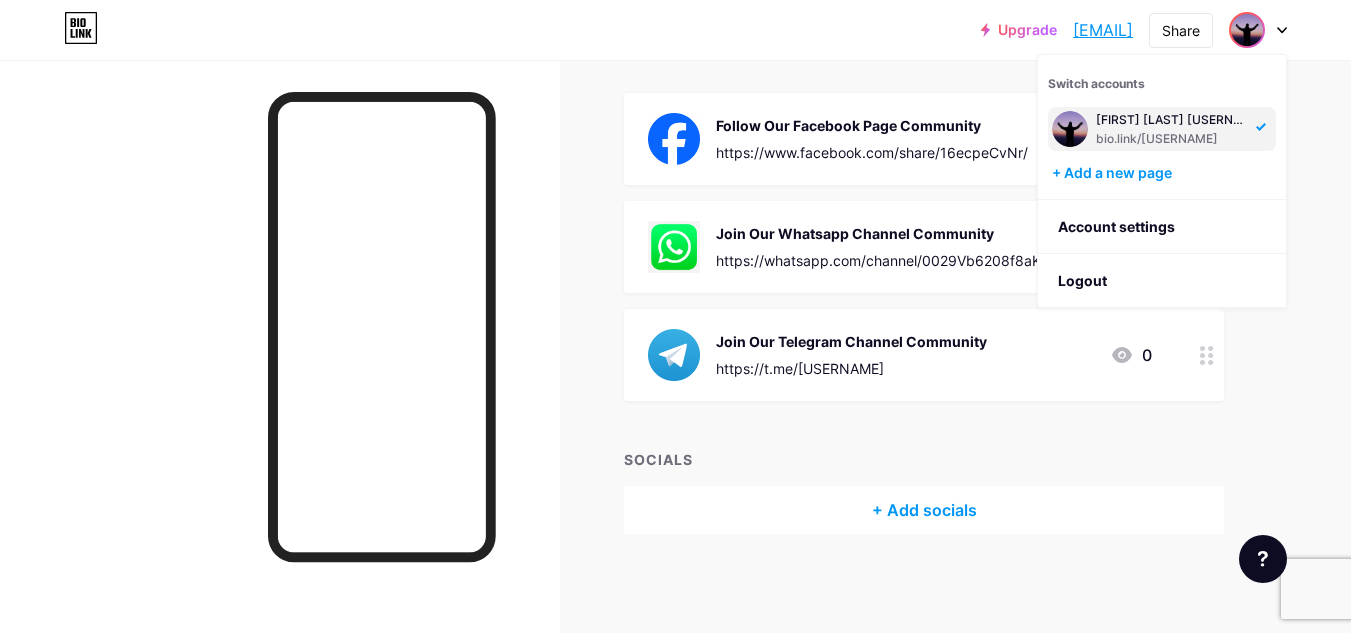 scroll, scrollTop: 0, scrollLeft: 0, axis: both 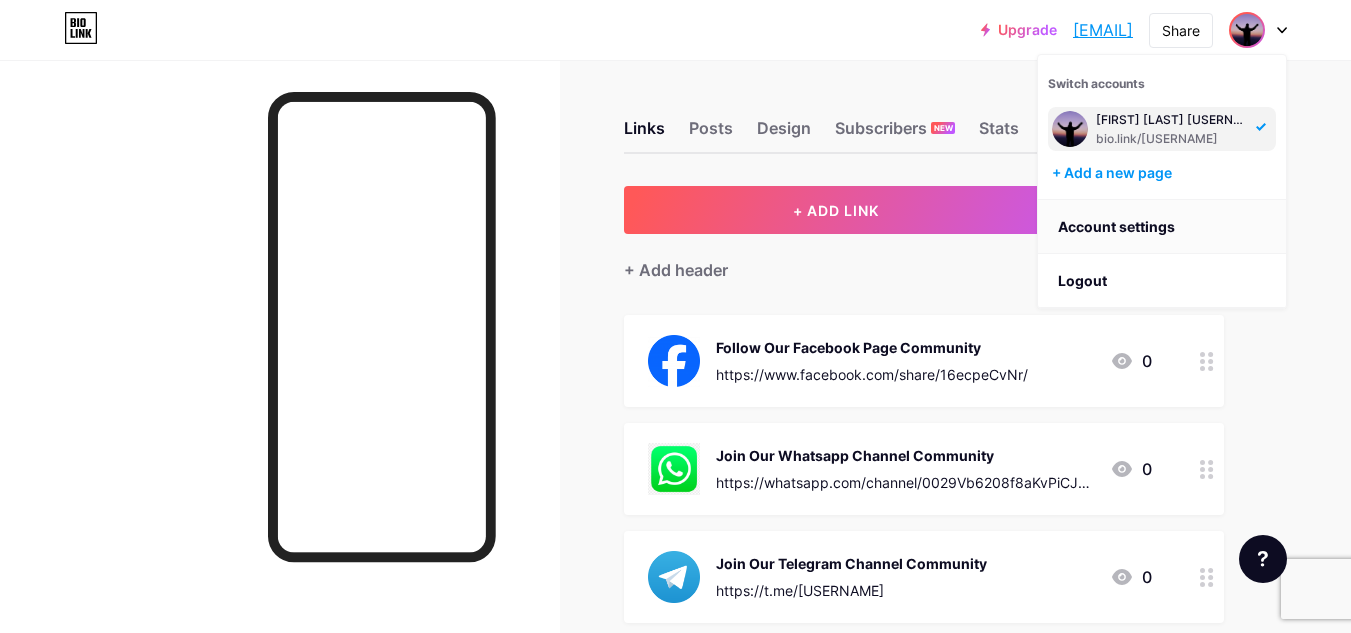 click on "Account settings" at bounding box center [1162, 227] 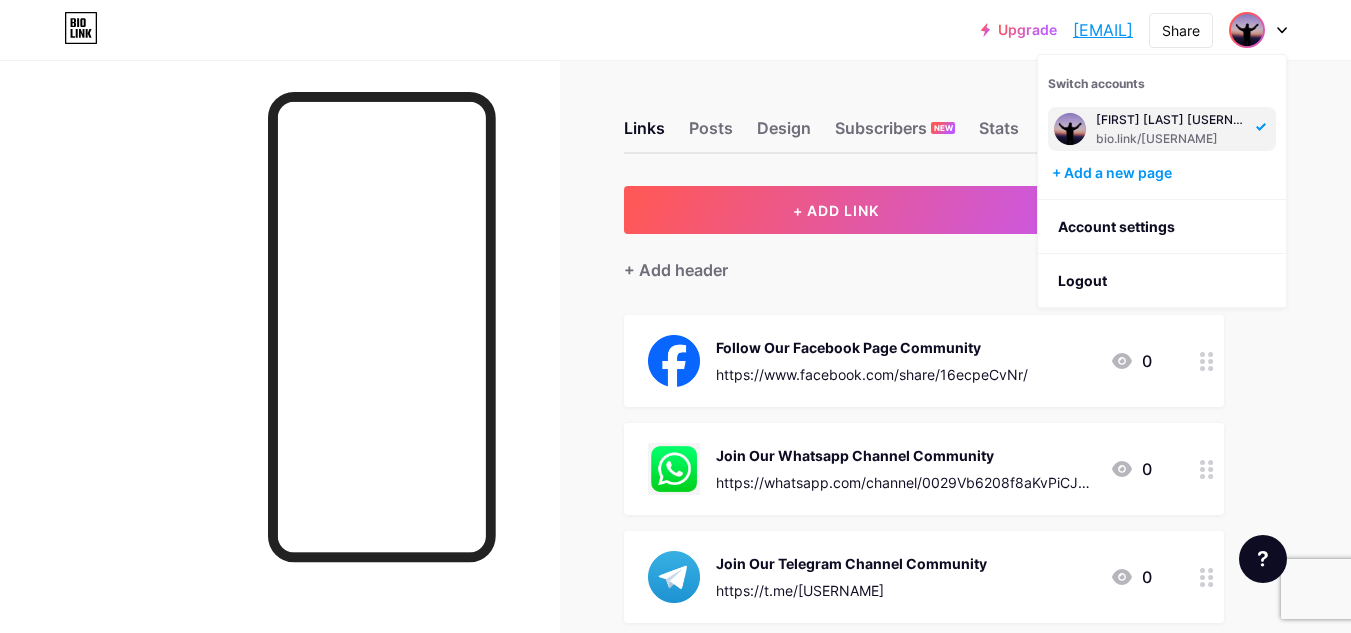 click at bounding box center (1070, 129) 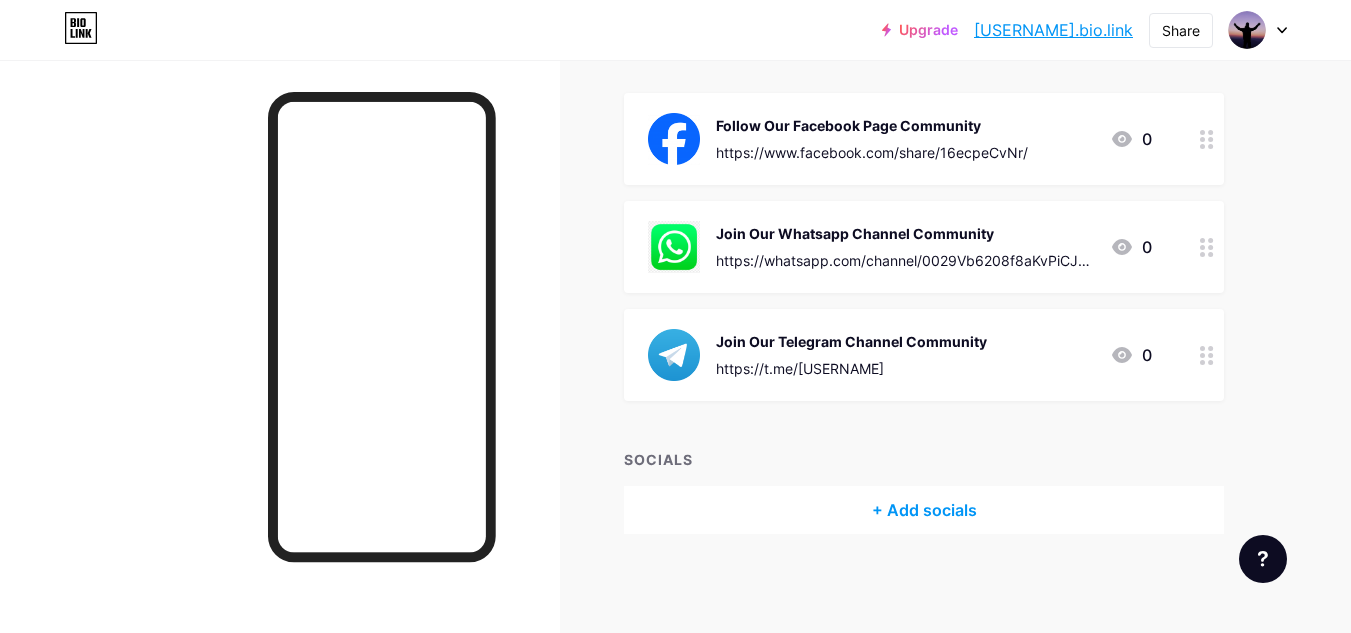 scroll, scrollTop: 0, scrollLeft: 0, axis: both 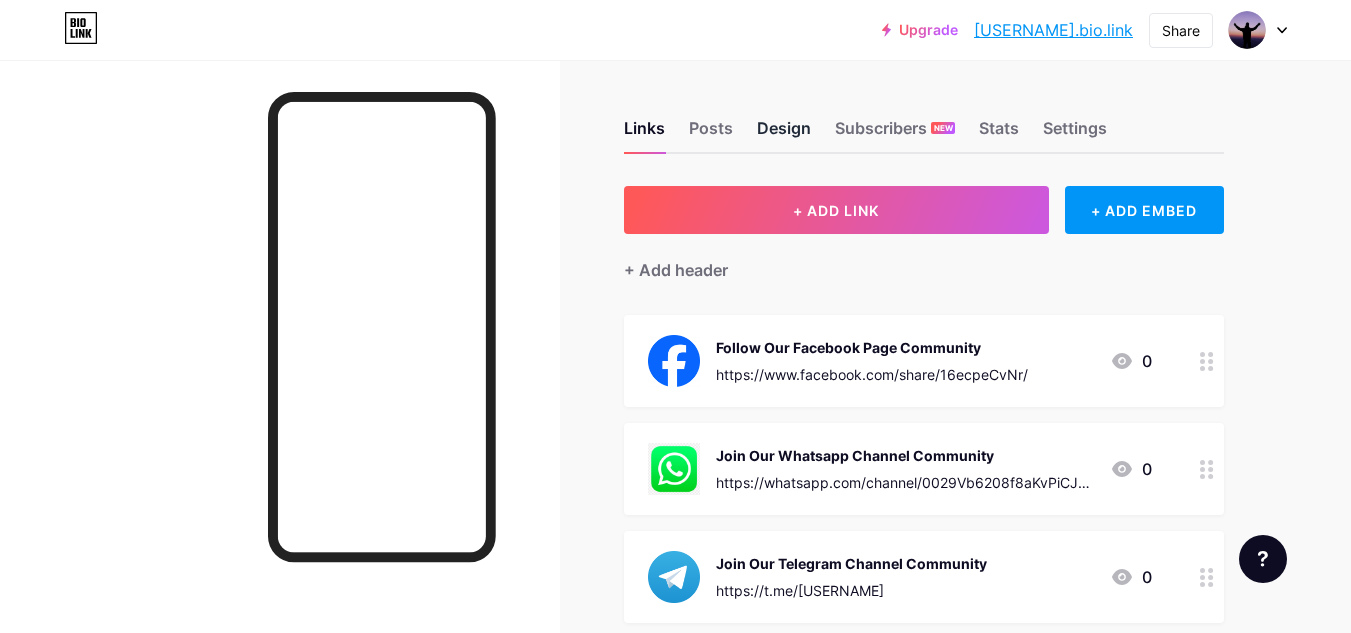 click on "Design" at bounding box center [784, 134] 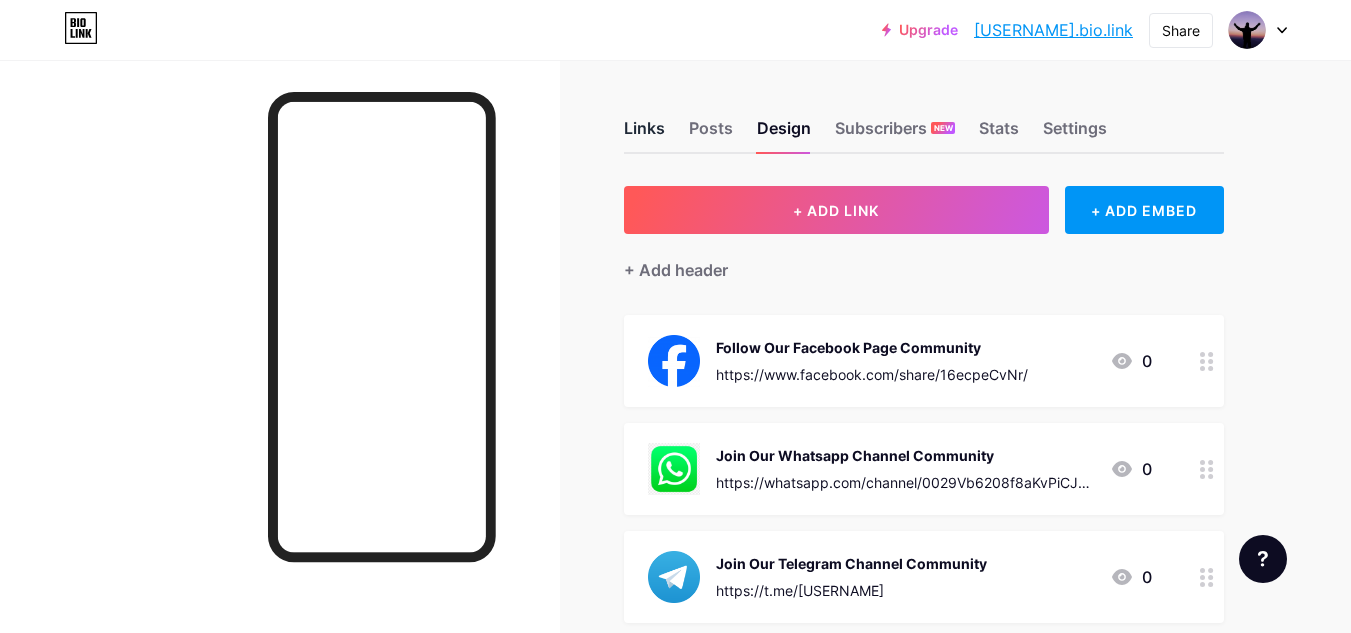 click on "Links" at bounding box center (644, 134) 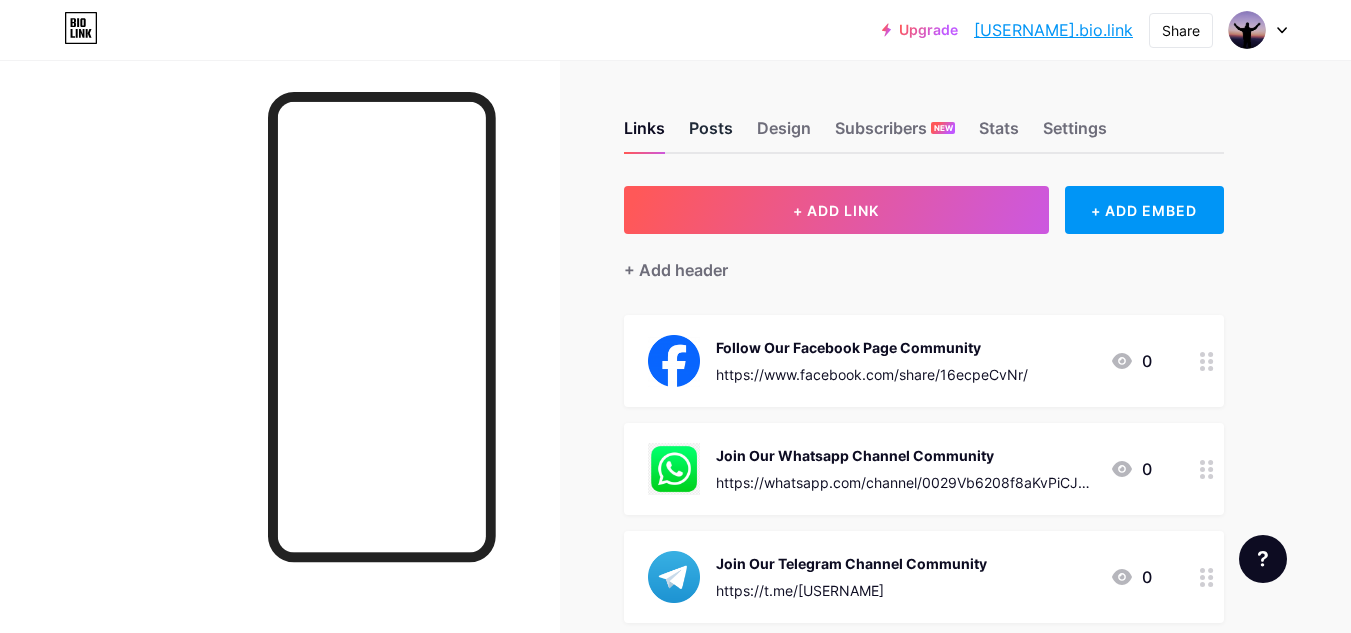 click on "Posts" at bounding box center (711, 134) 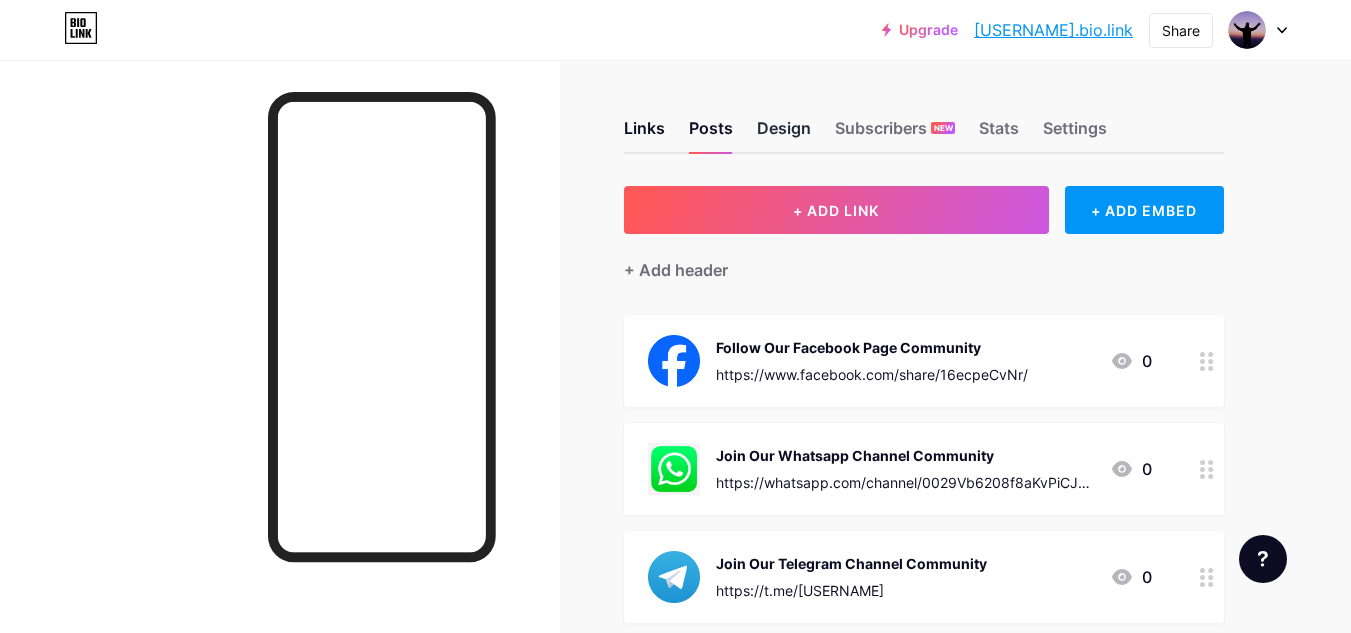 click on "Design" at bounding box center (784, 134) 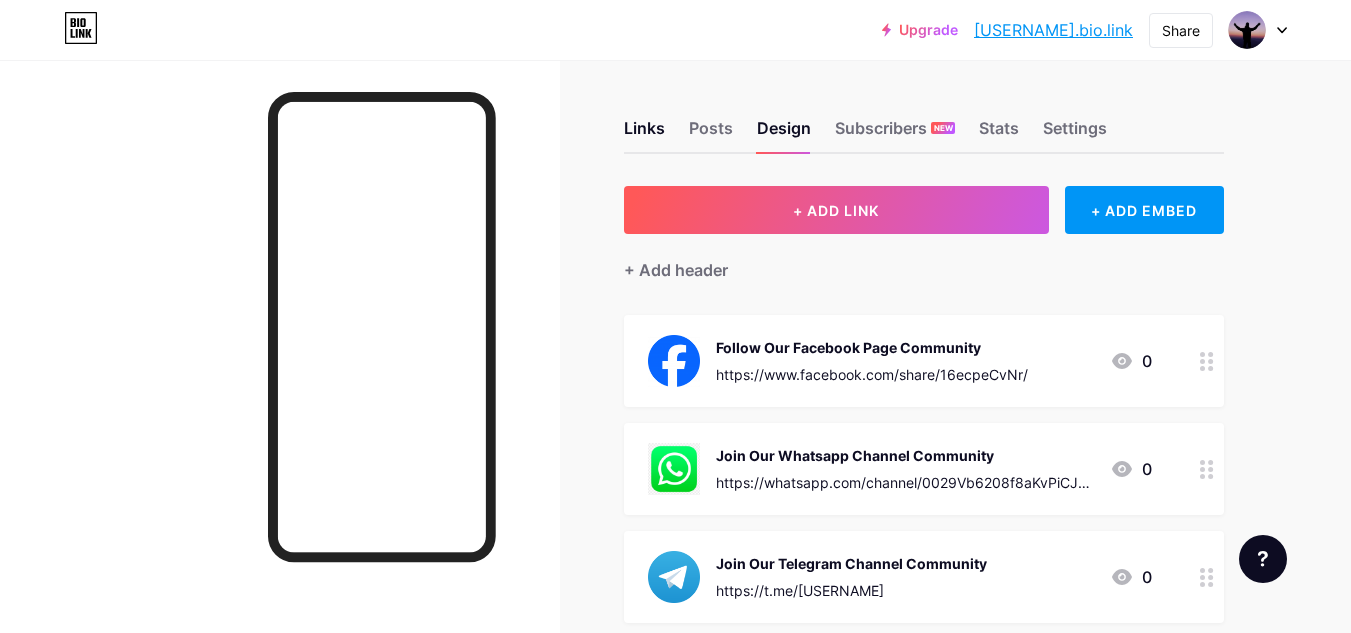 click on "Links
Posts
Design
Subscribers
NEW
Stats
Settings" at bounding box center [924, 119] 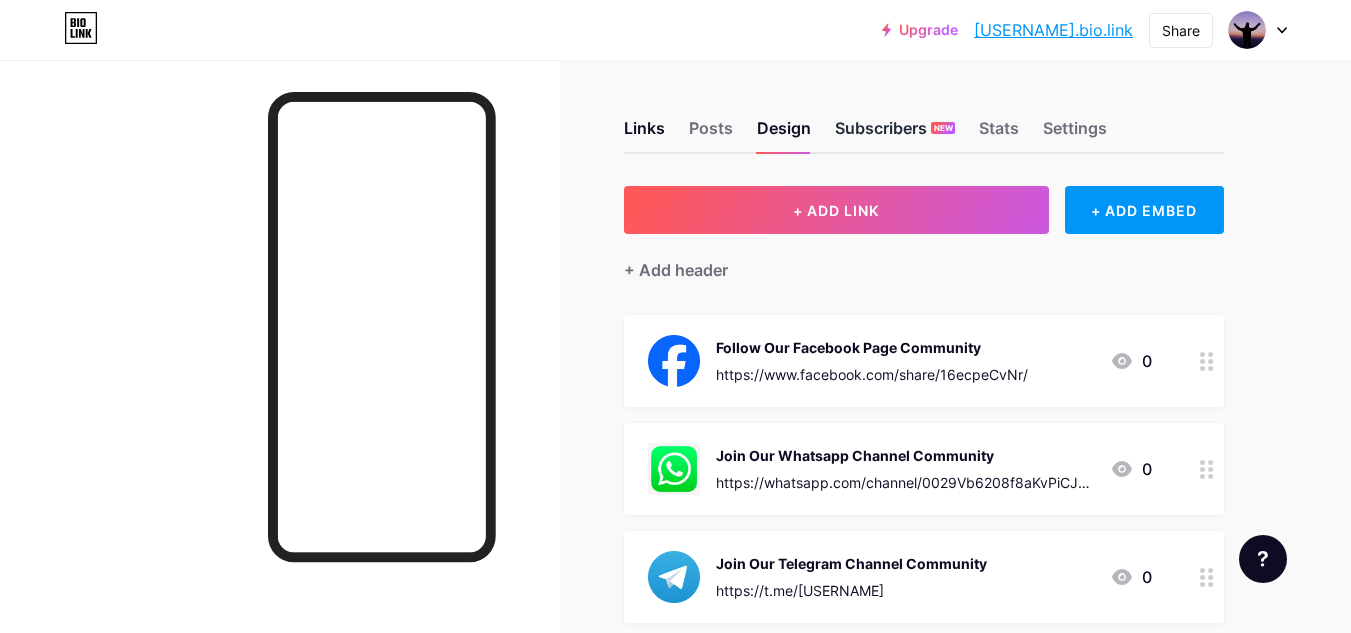 click on "Subscribers
NEW" at bounding box center [895, 134] 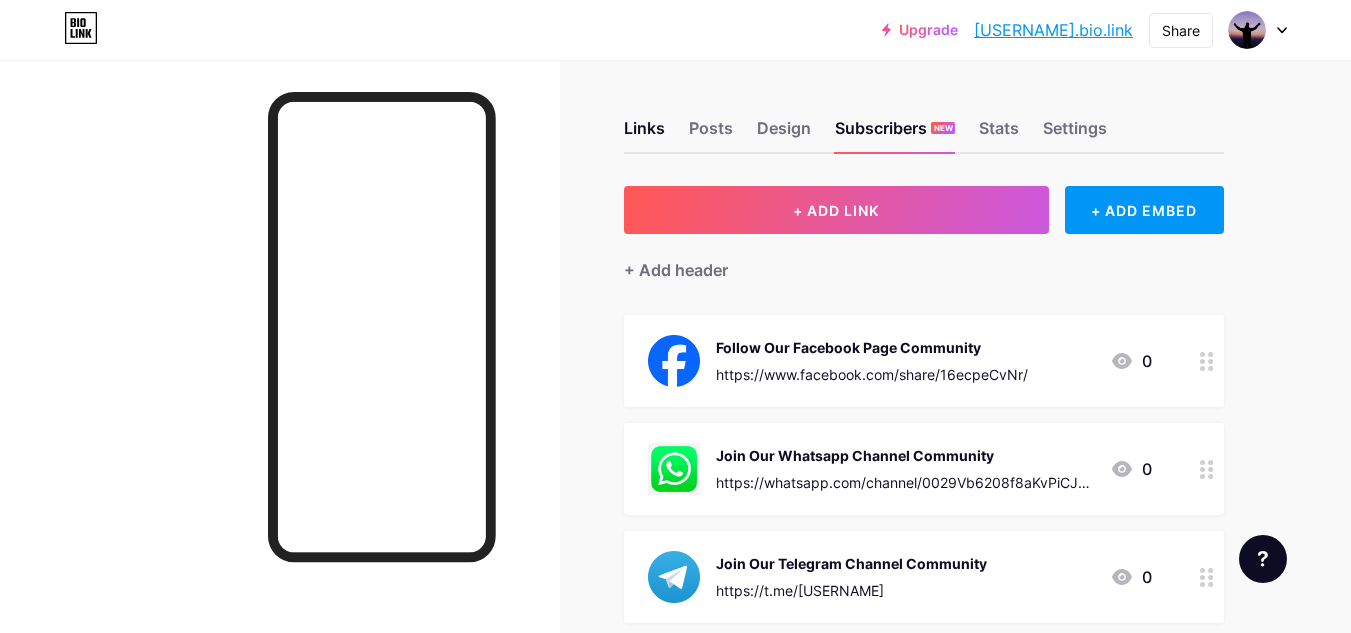 click on "Links
Posts
Design
Subscribers
NEW
Stats
Settings" at bounding box center (924, 119) 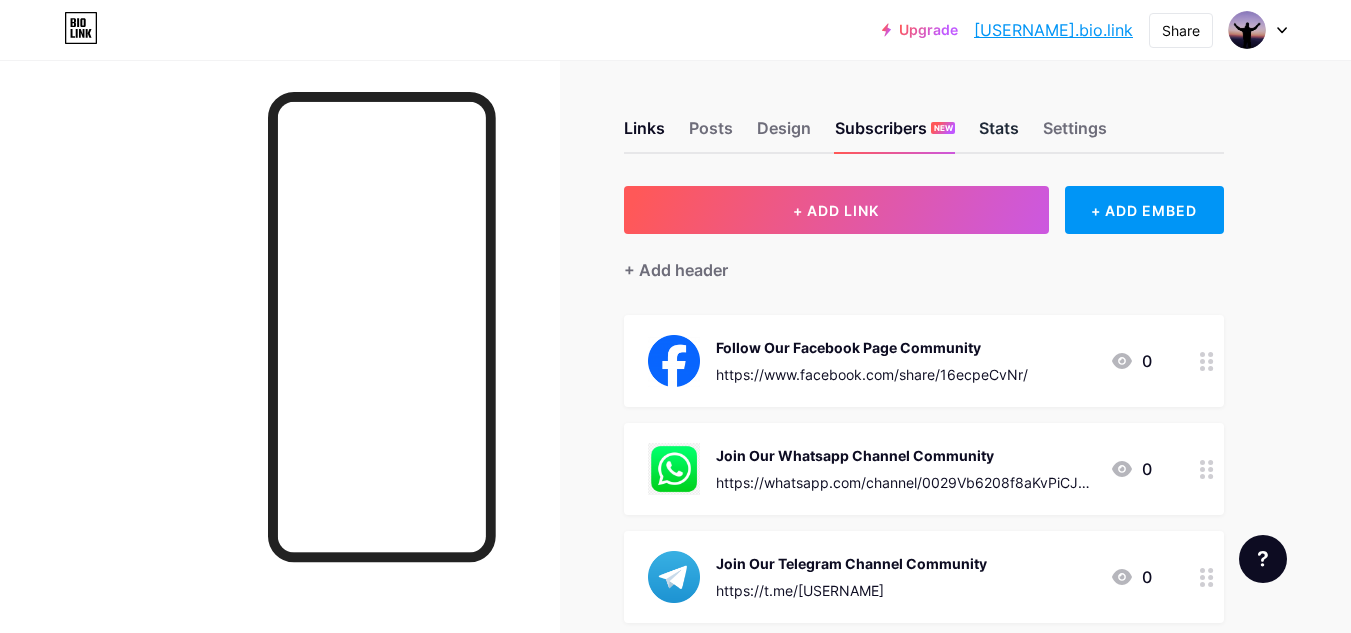 click on "Stats" at bounding box center (999, 134) 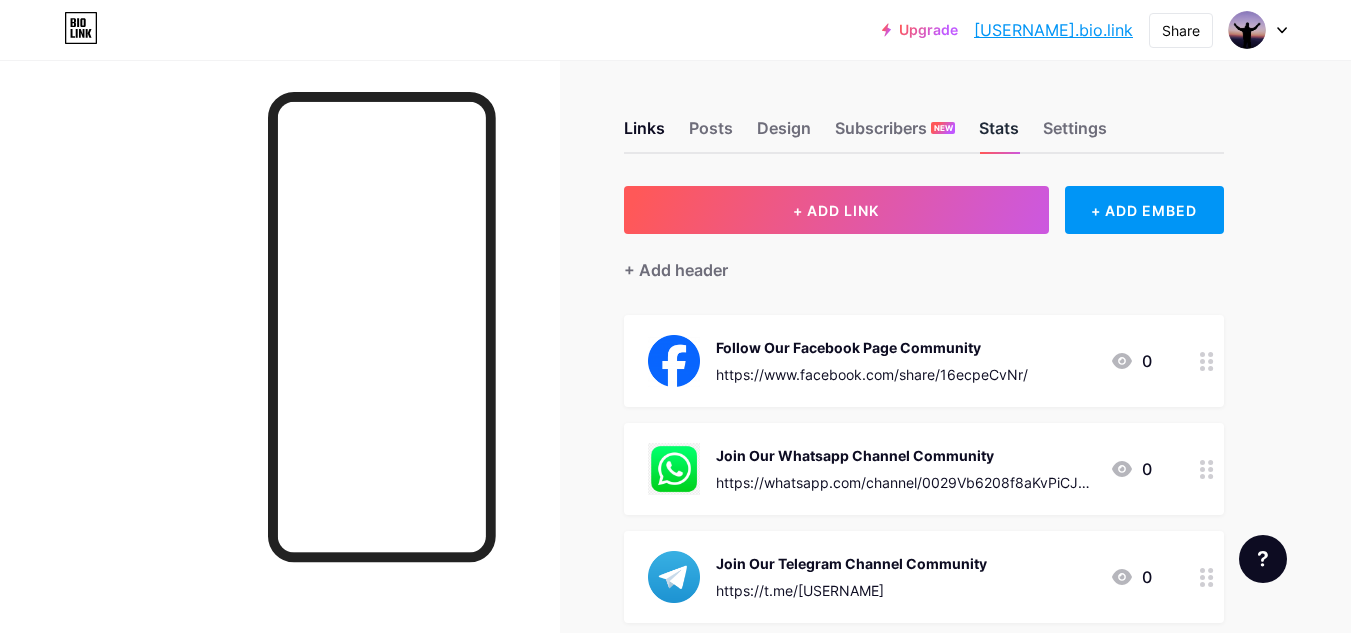click on "Stats" at bounding box center (999, 134) 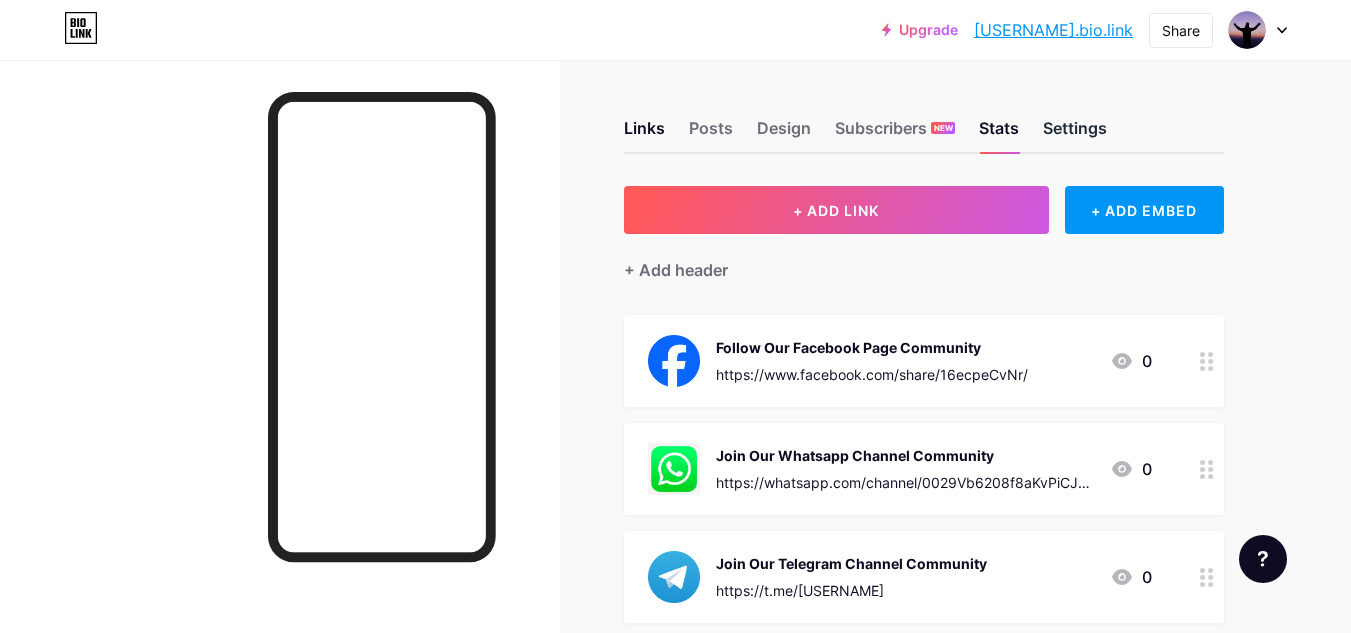 drag, startPoint x: 1129, startPoint y: 135, endPoint x: 1071, endPoint y: 139, distance: 58.137768 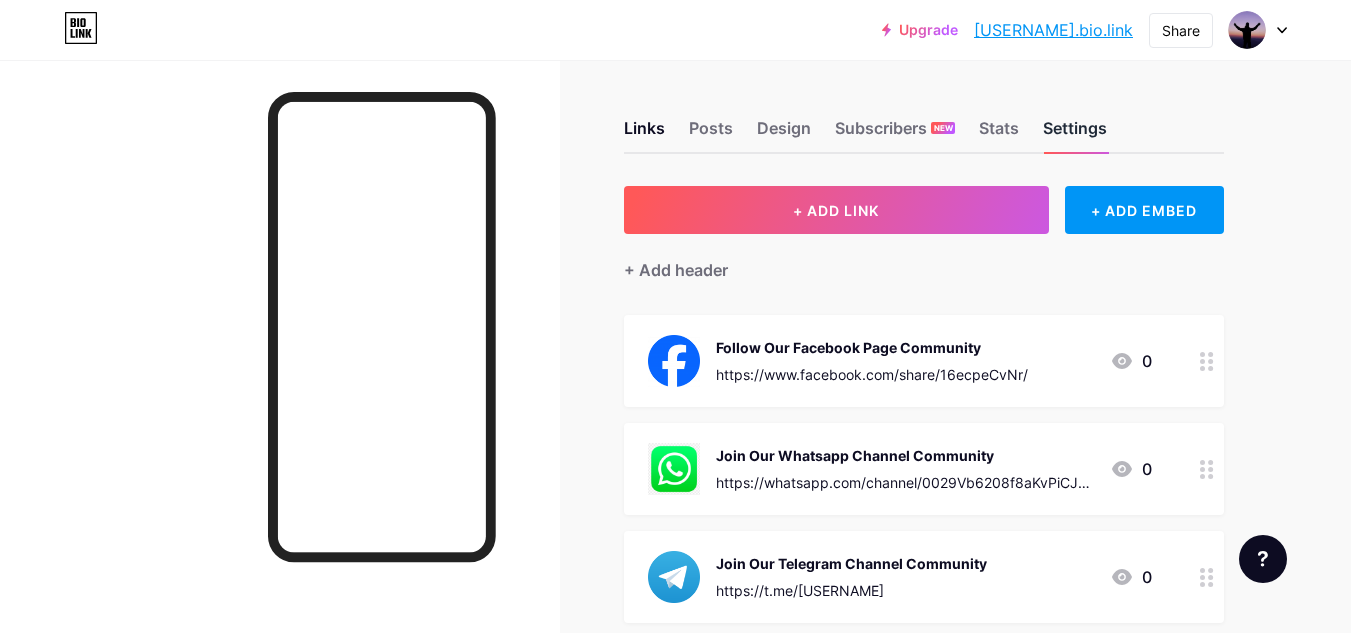 click on "Settings" at bounding box center [1075, 134] 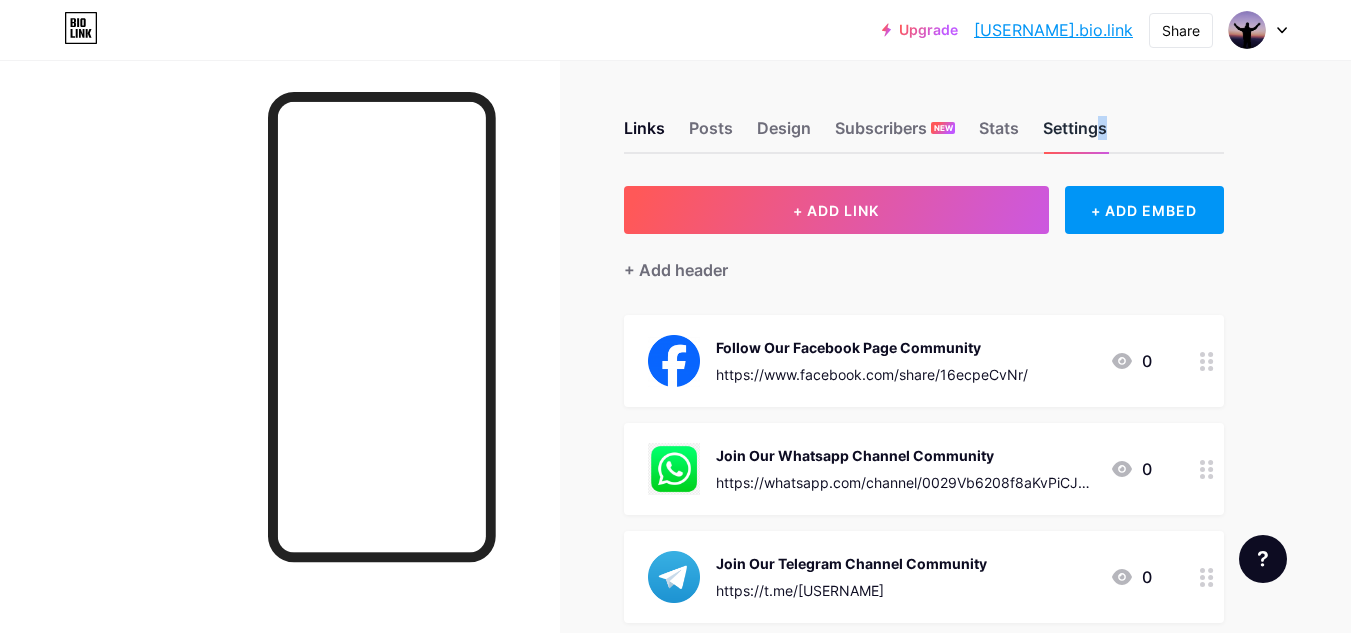 click on "Settings" at bounding box center (1075, 134) 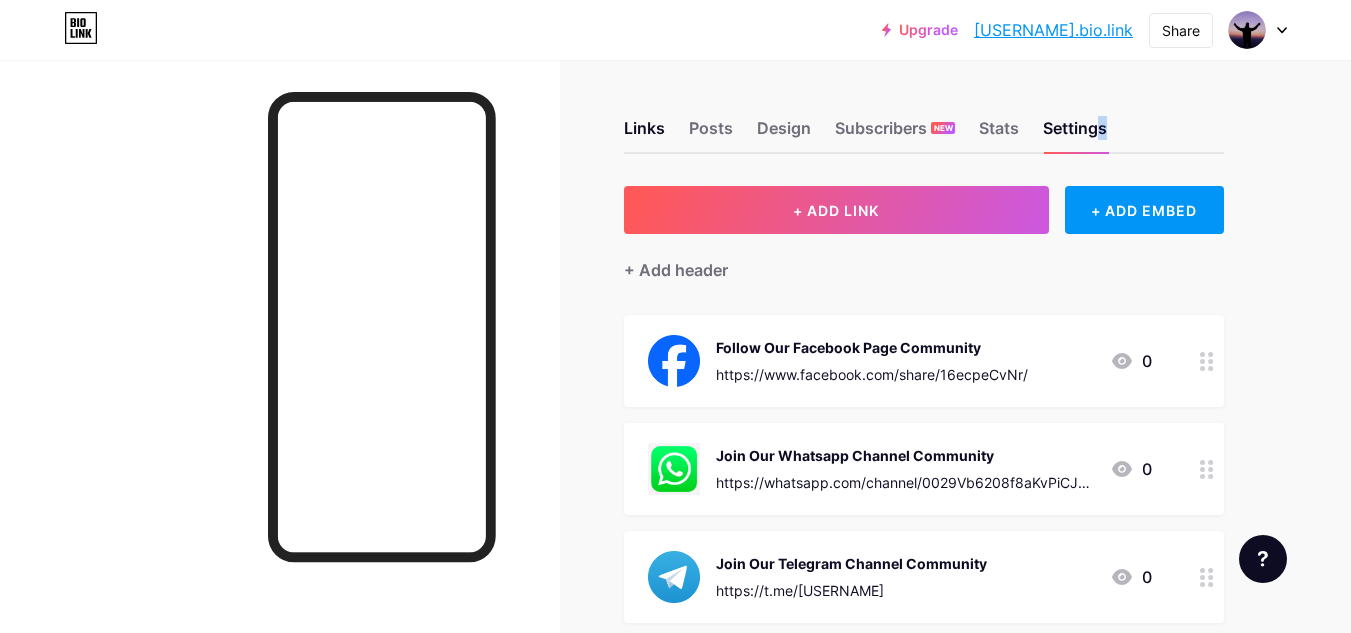 click at bounding box center [1258, 30] 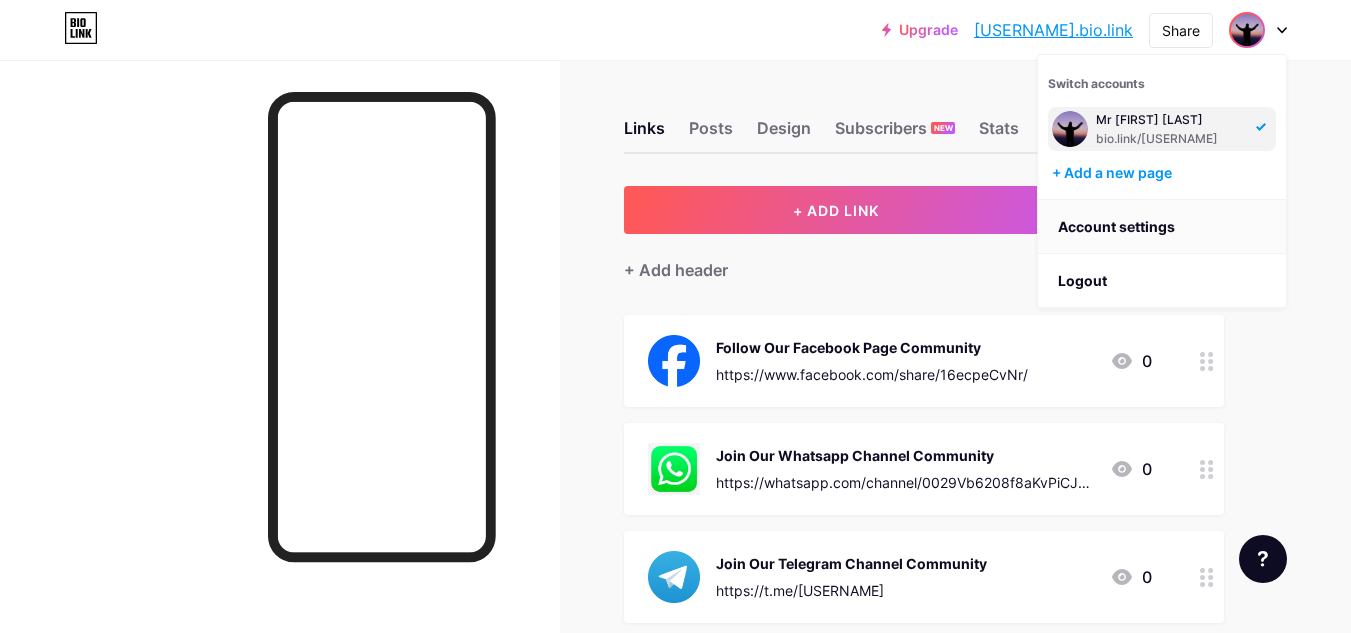 click on "Account settings" at bounding box center [1162, 227] 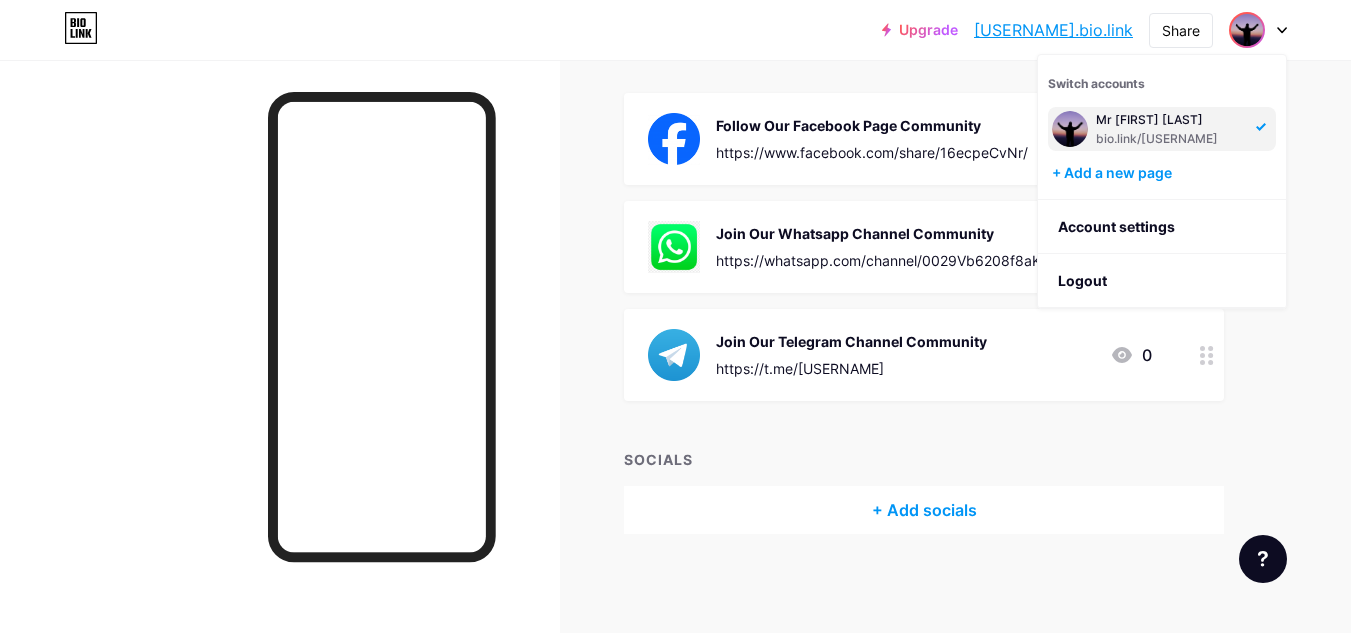 scroll, scrollTop: 0, scrollLeft: 0, axis: both 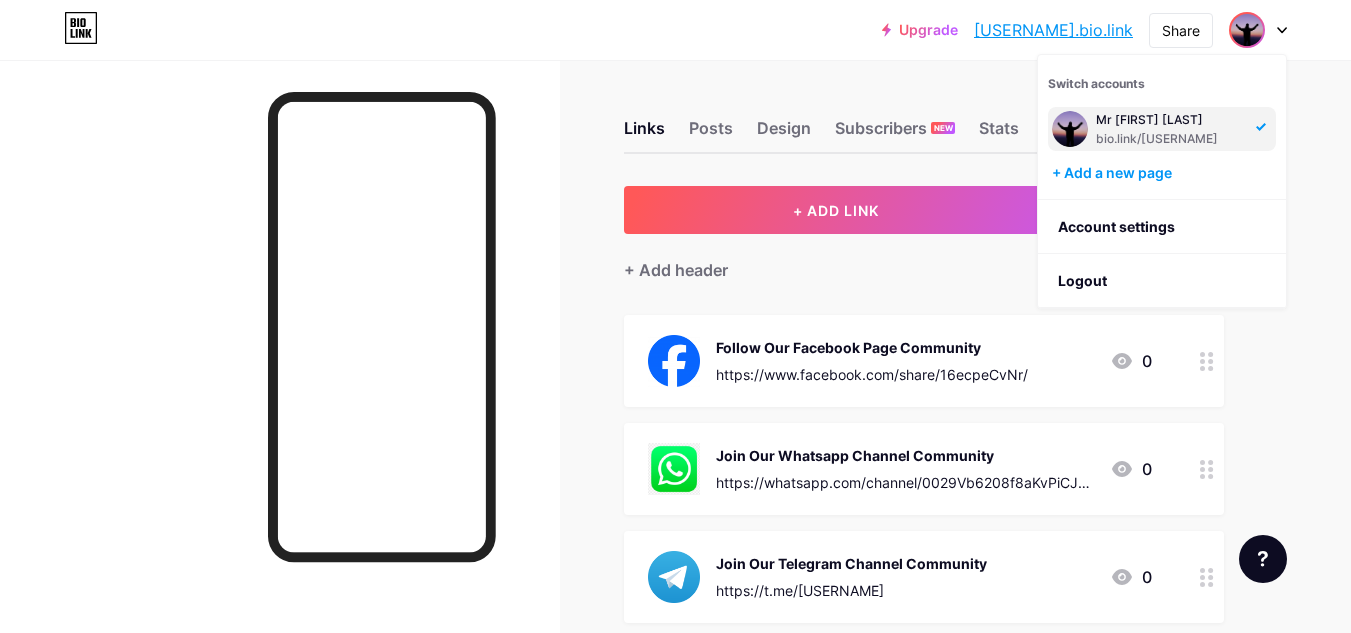 click on "[USERNAME].bio.link" at bounding box center (1053, 30) 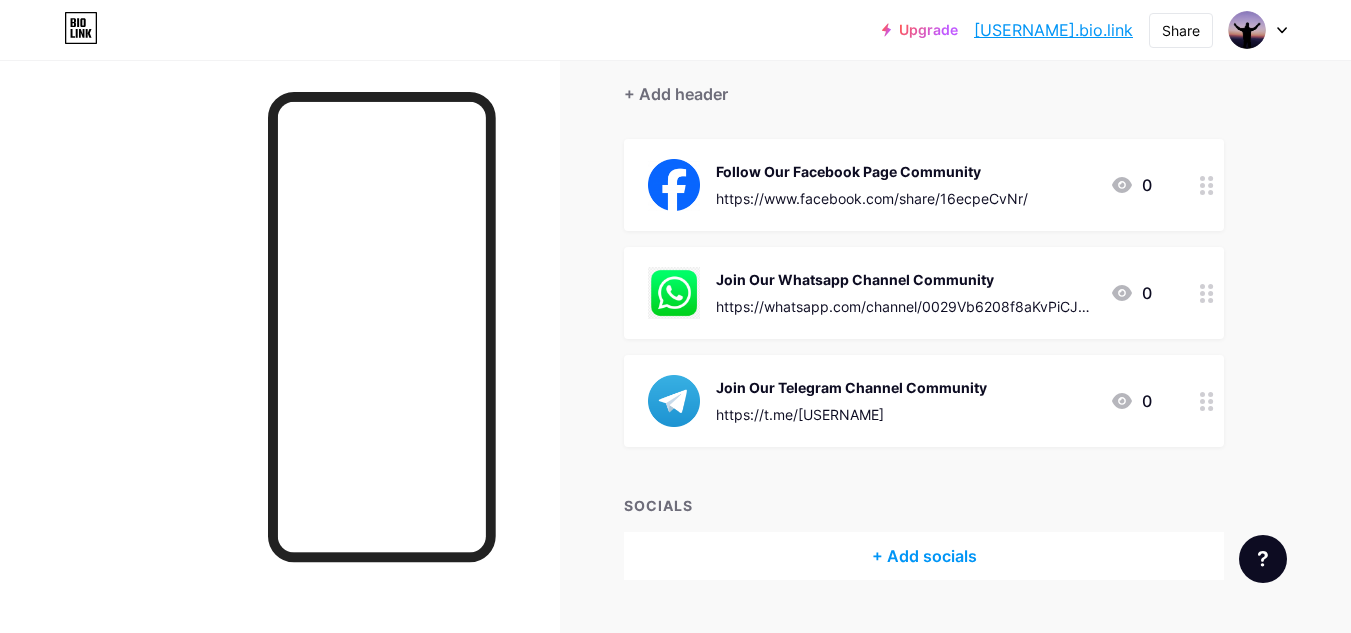 scroll, scrollTop: 0, scrollLeft: 0, axis: both 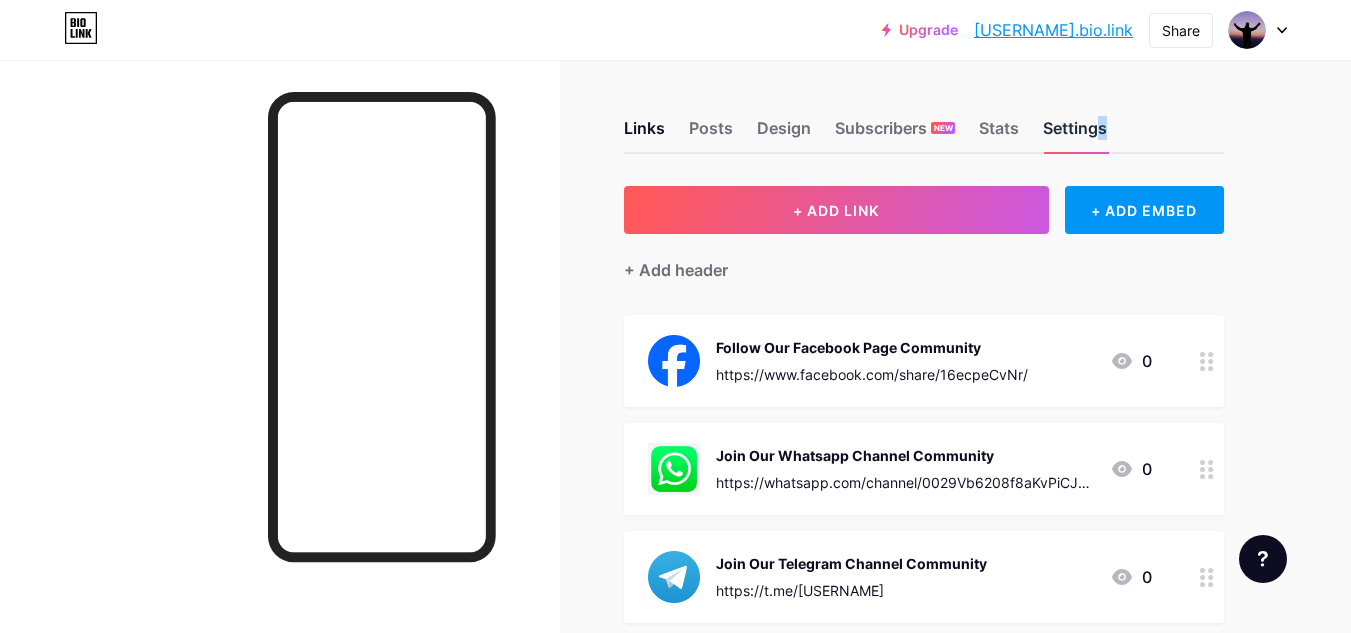 click on "Settings" at bounding box center [1075, 134] 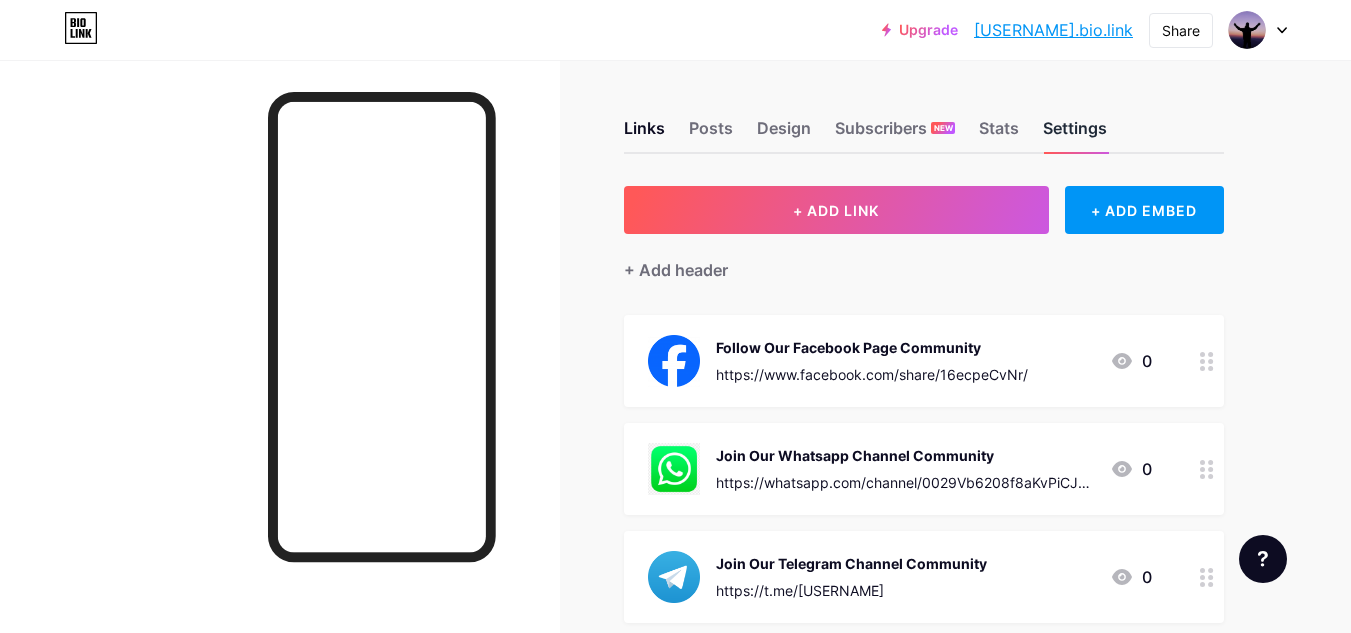 click on "Settings" at bounding box center [1075, 134] 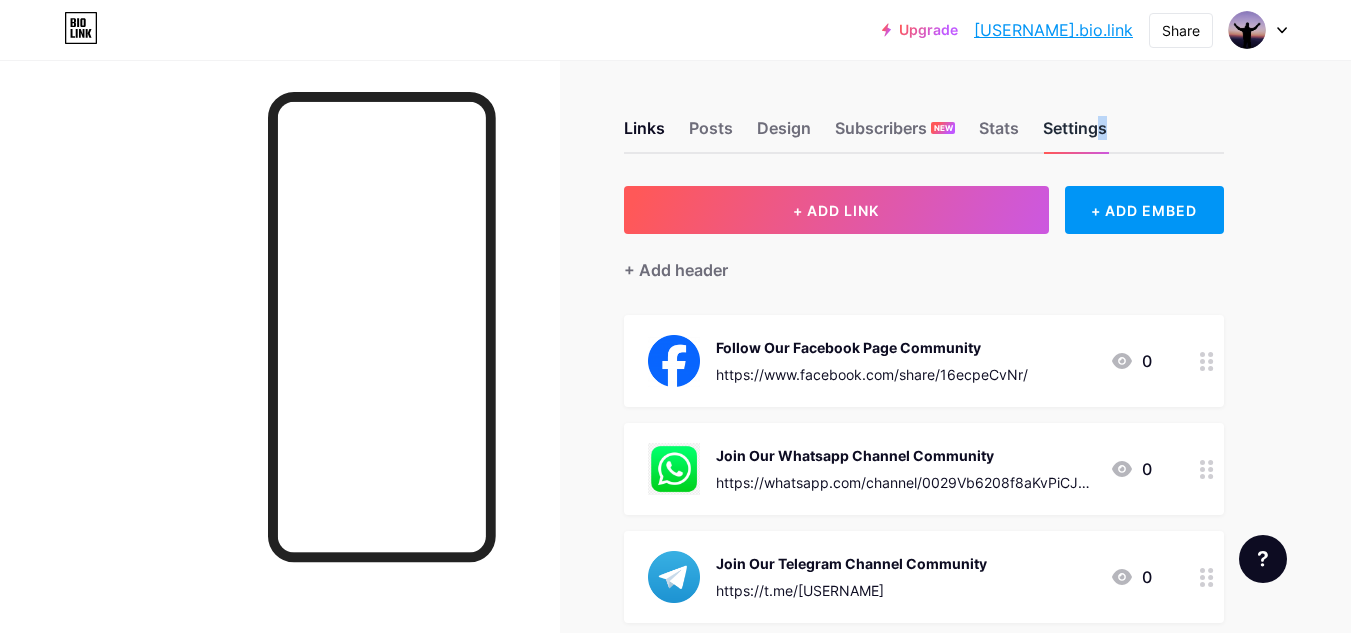 click on "Settings" at bounding box center [1075, 134] 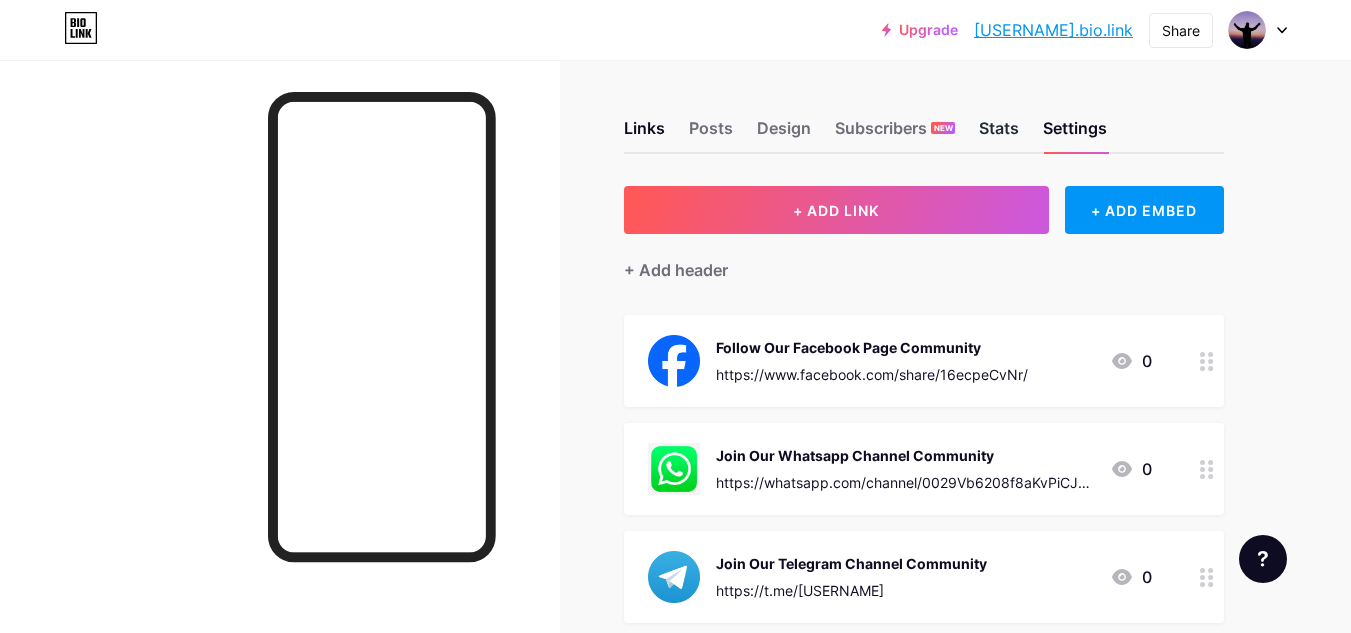 click on "Stats" at bounding box center (999, 134) 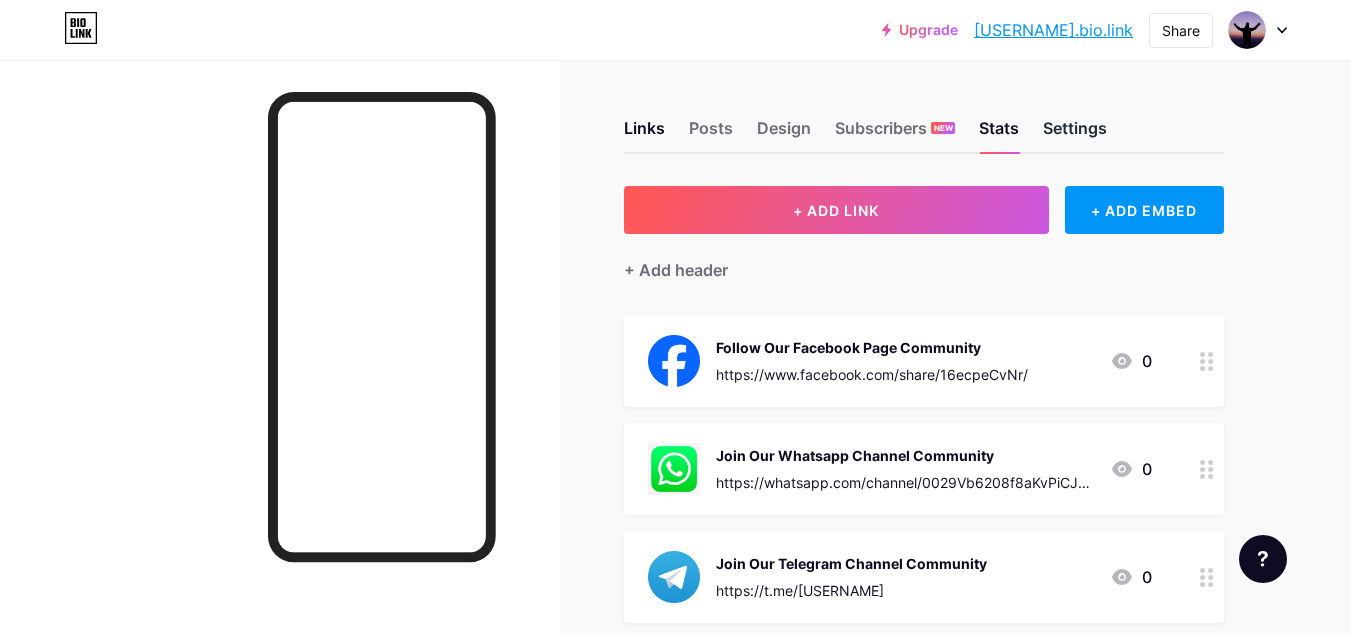 click on "Settings" at bounding box center [1075, 134] 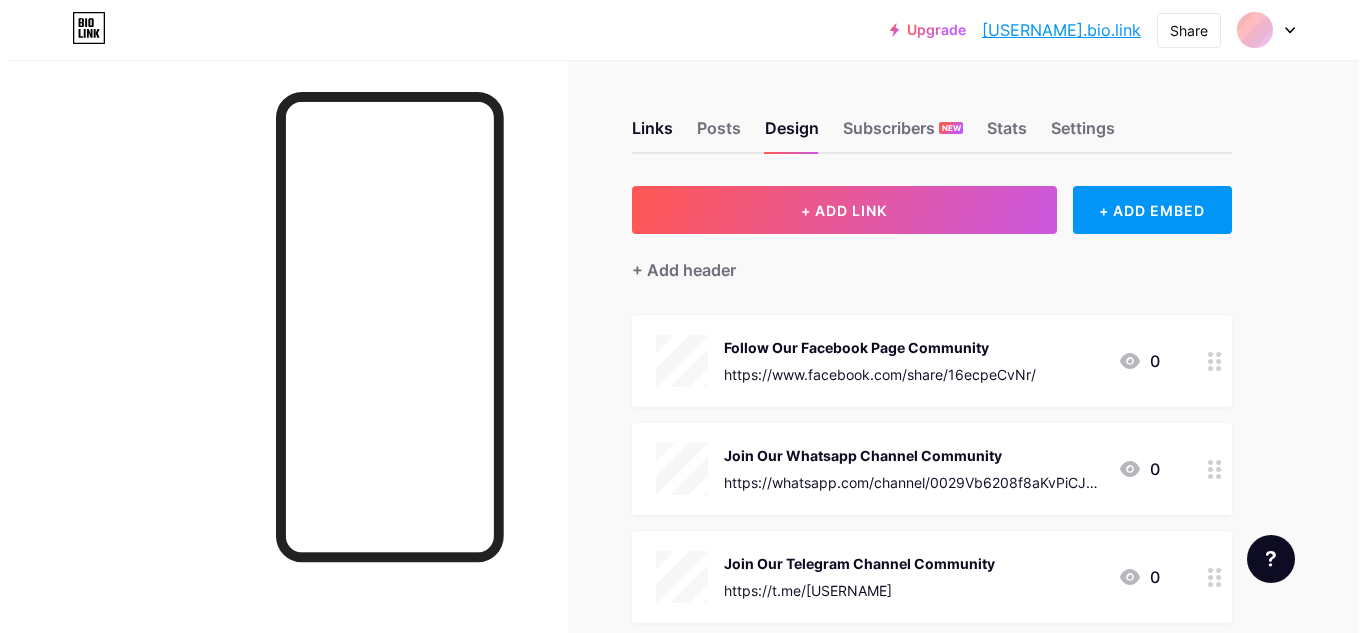 scroll, scrollTop: 0, scrollLeft: 0, axis: both 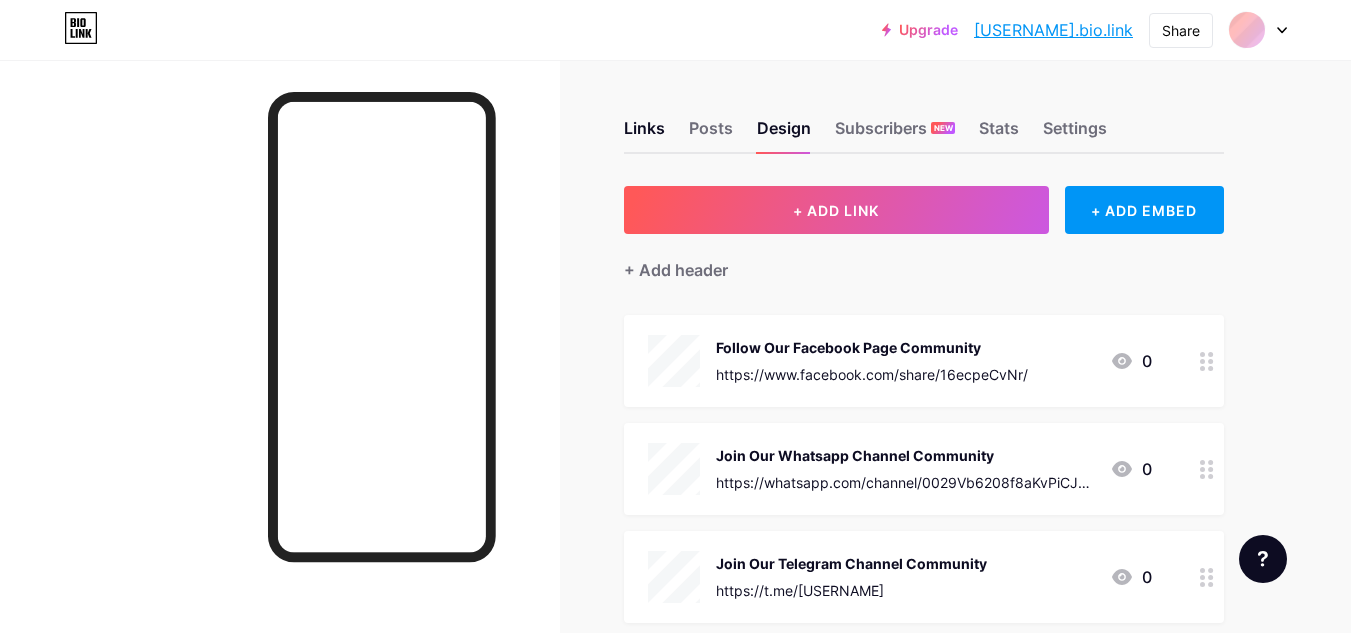 click on "Links
Posts
Design
Subscribers
NEW
Stats
Settings" at bounding box center (924, 119) 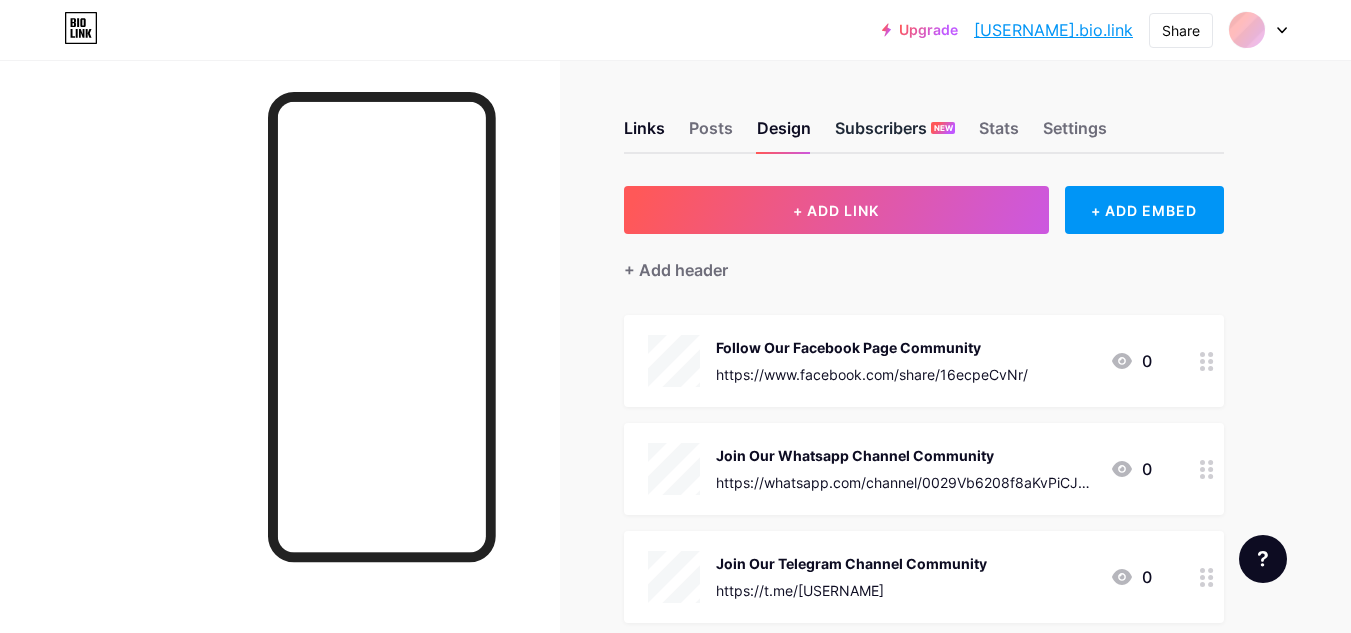 click on "Subscribers
NEW" at bounding box center (895, 134) 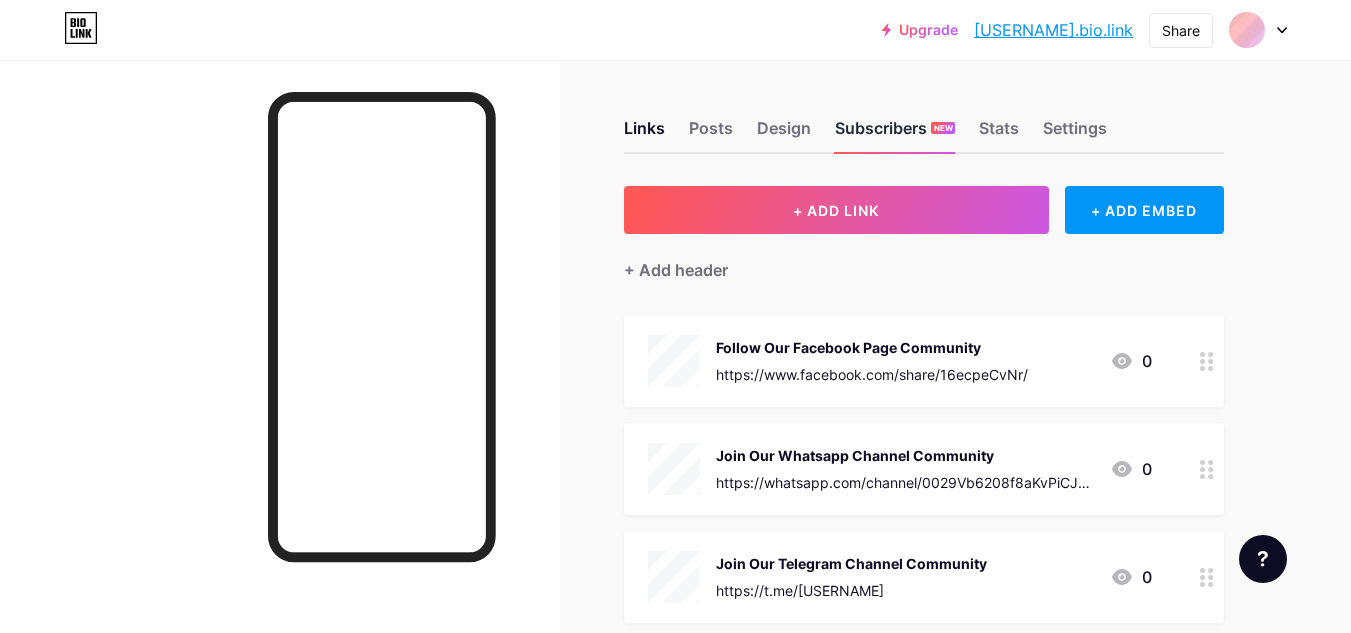 click on "Subscribers
NEW" at bounding box center (895, 134) 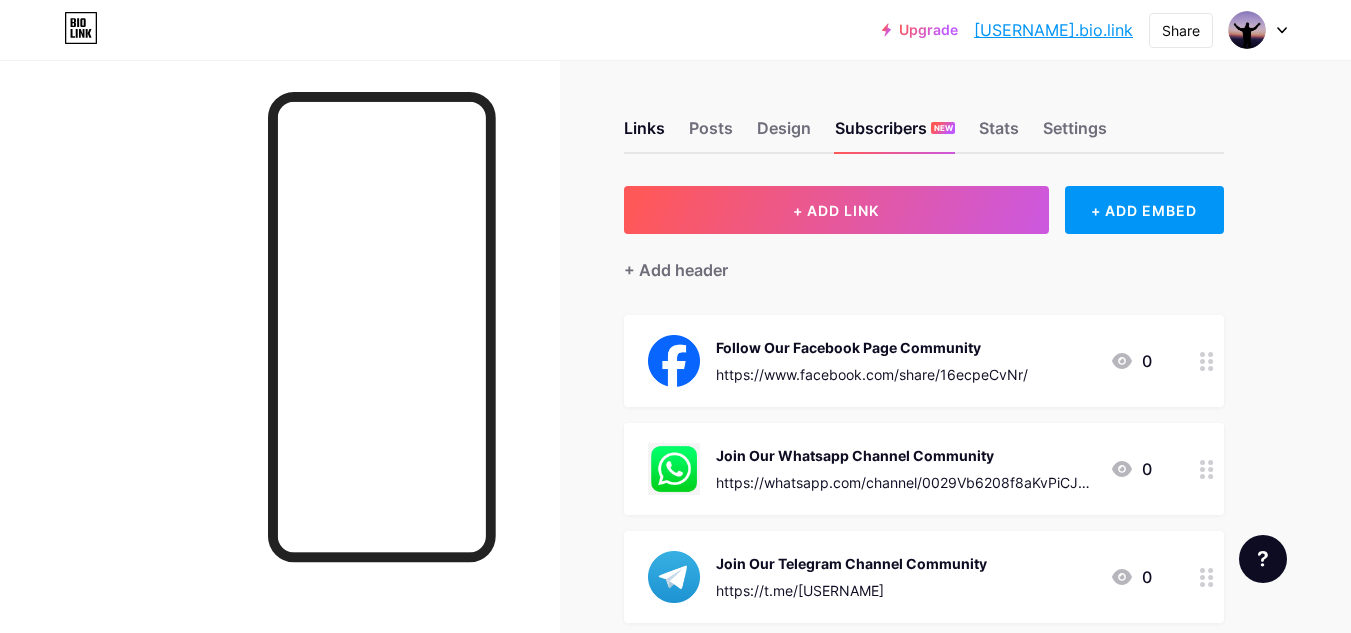 click on "Links
Posts
Design
Subscribers
NEW
Stats
Settings" at bounding box center [924, 119] 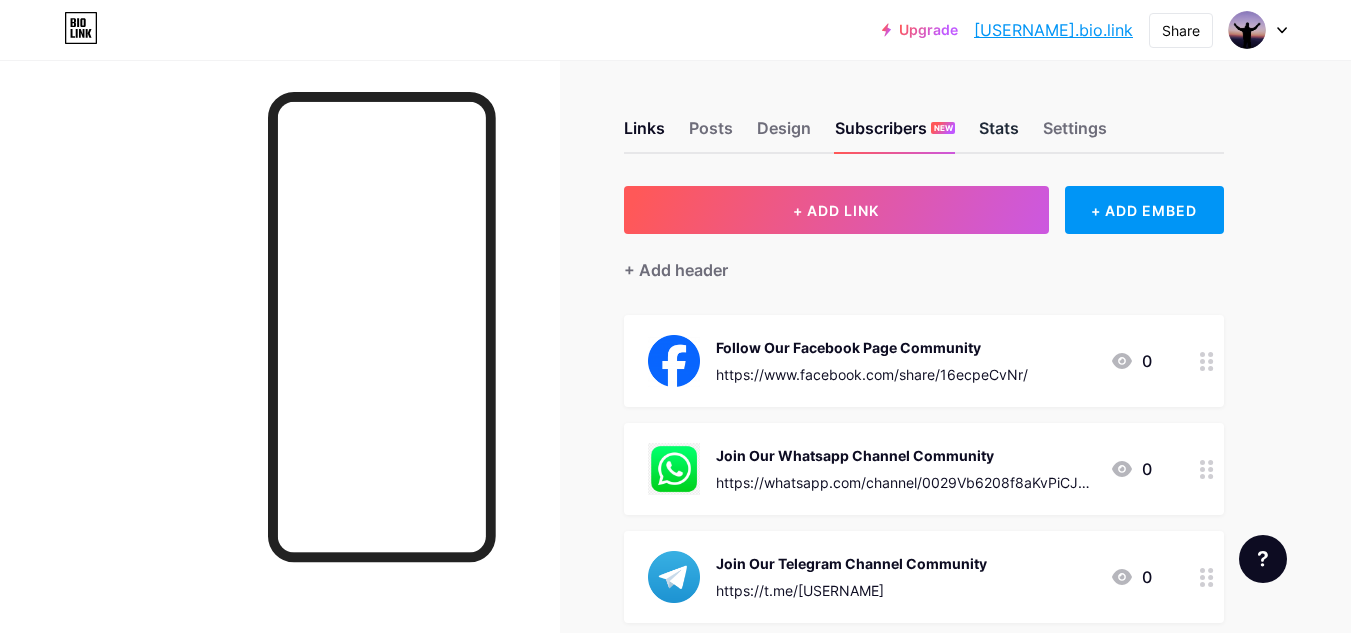 click on "Stats" at bounding box center [999, 134] 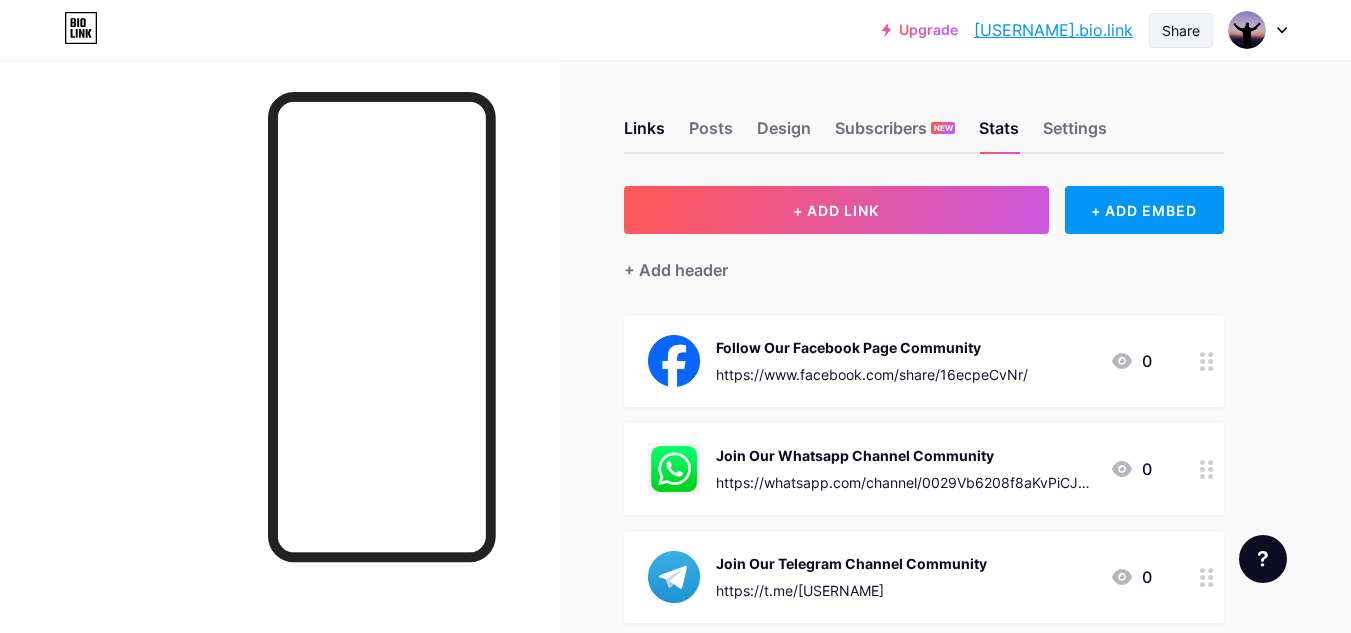 click on "Share" at bounding box center [1181, 30] 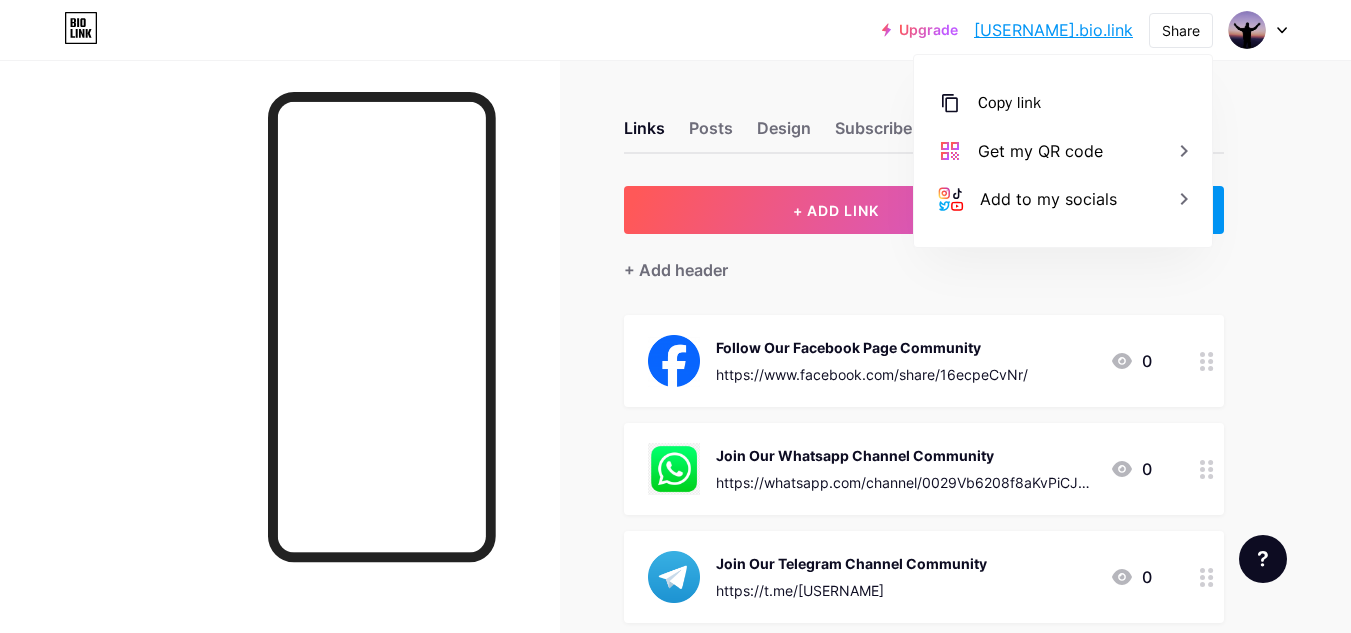 click on "Upgrade" at bounding box center [920, 30] 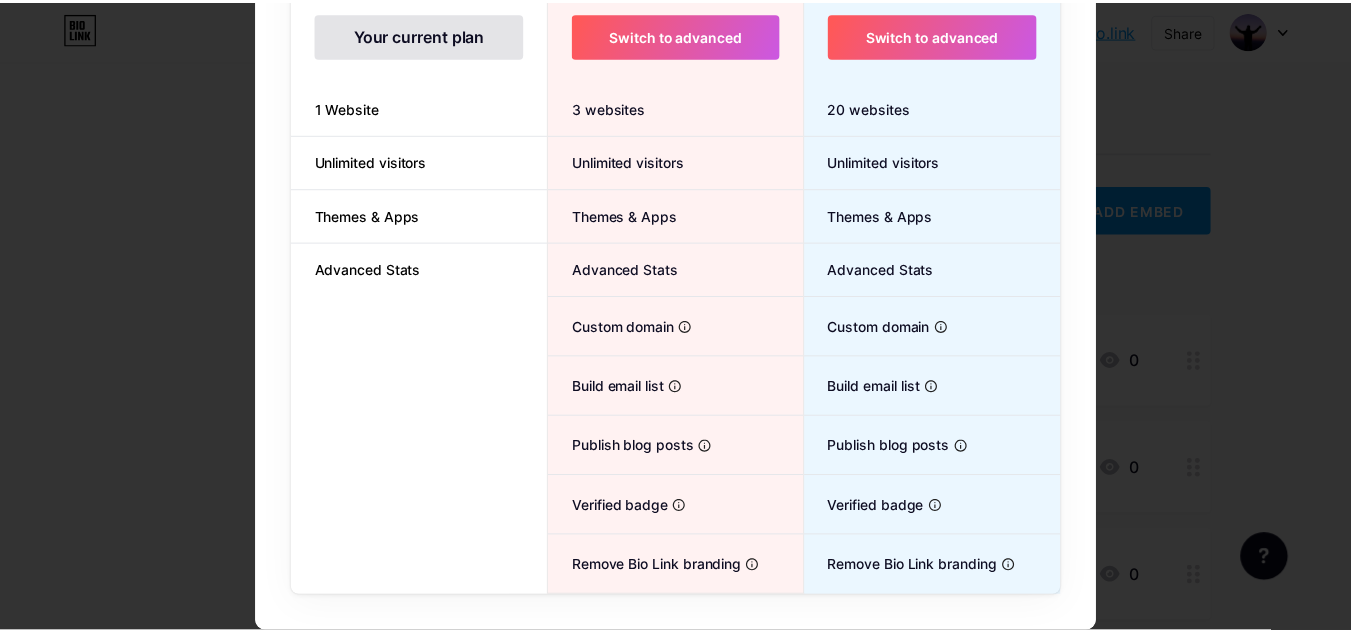 scroll, scrollTop: 0, scrollLeft: 0, axis: both 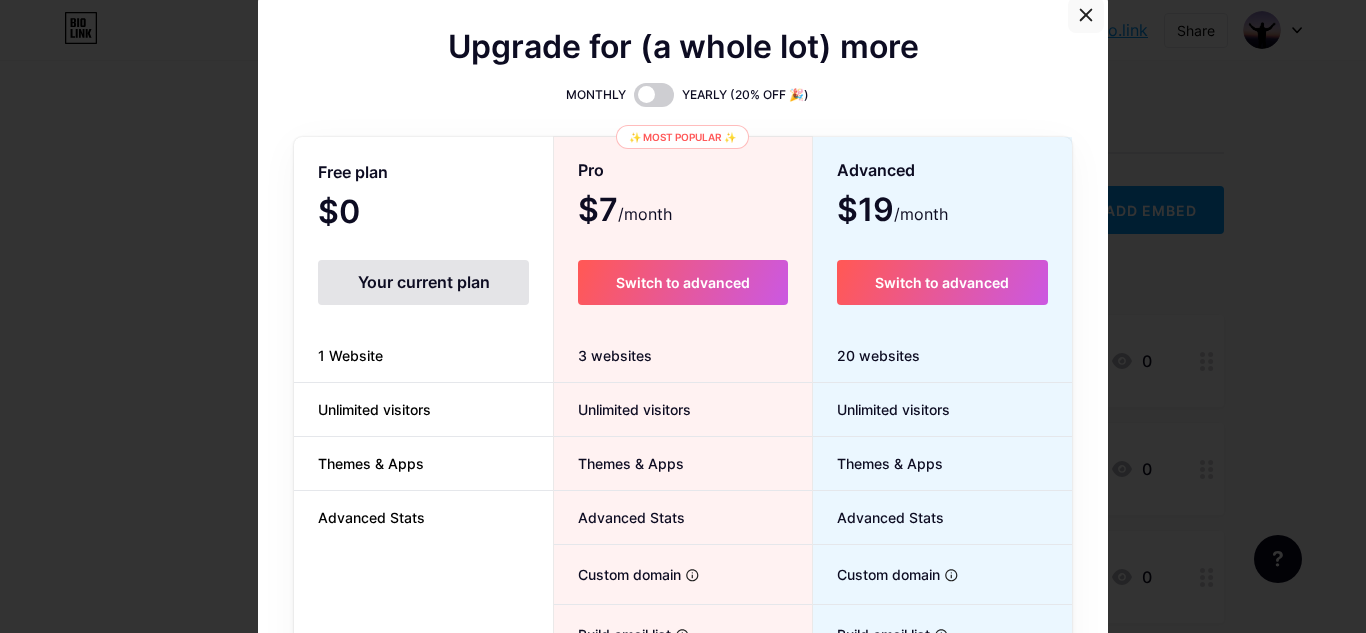 click at bounding box center [1086, 15] 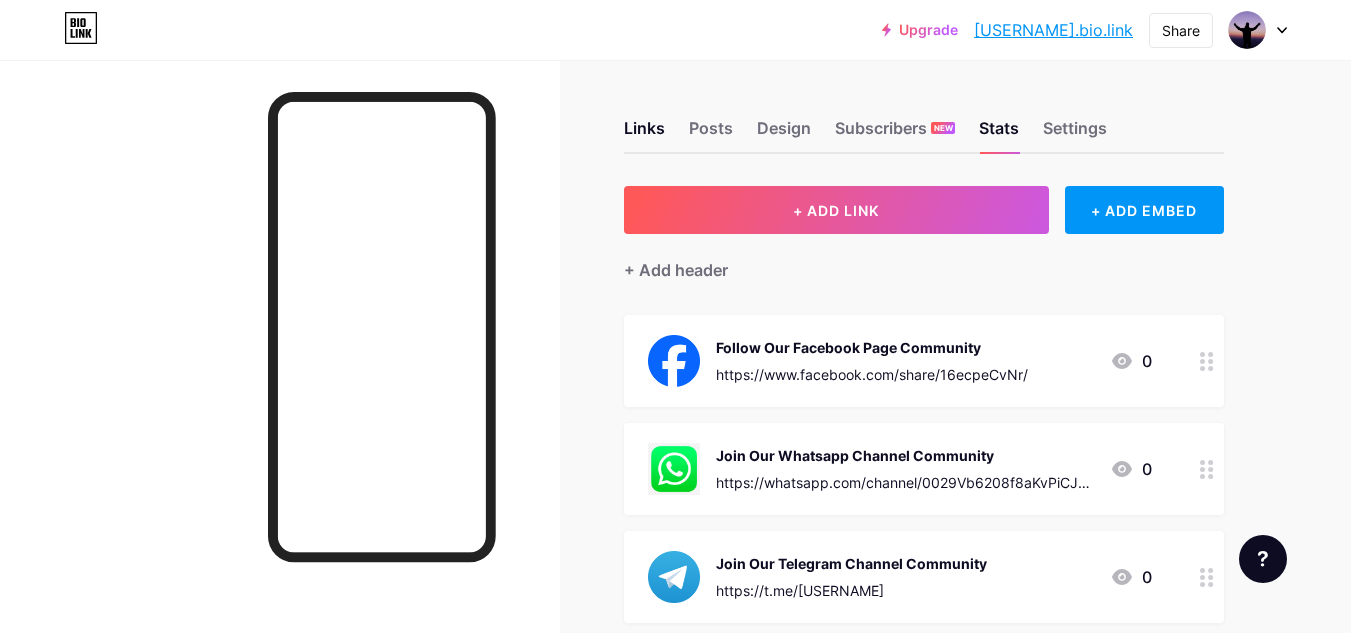 click at bounding box center (1258, 30) 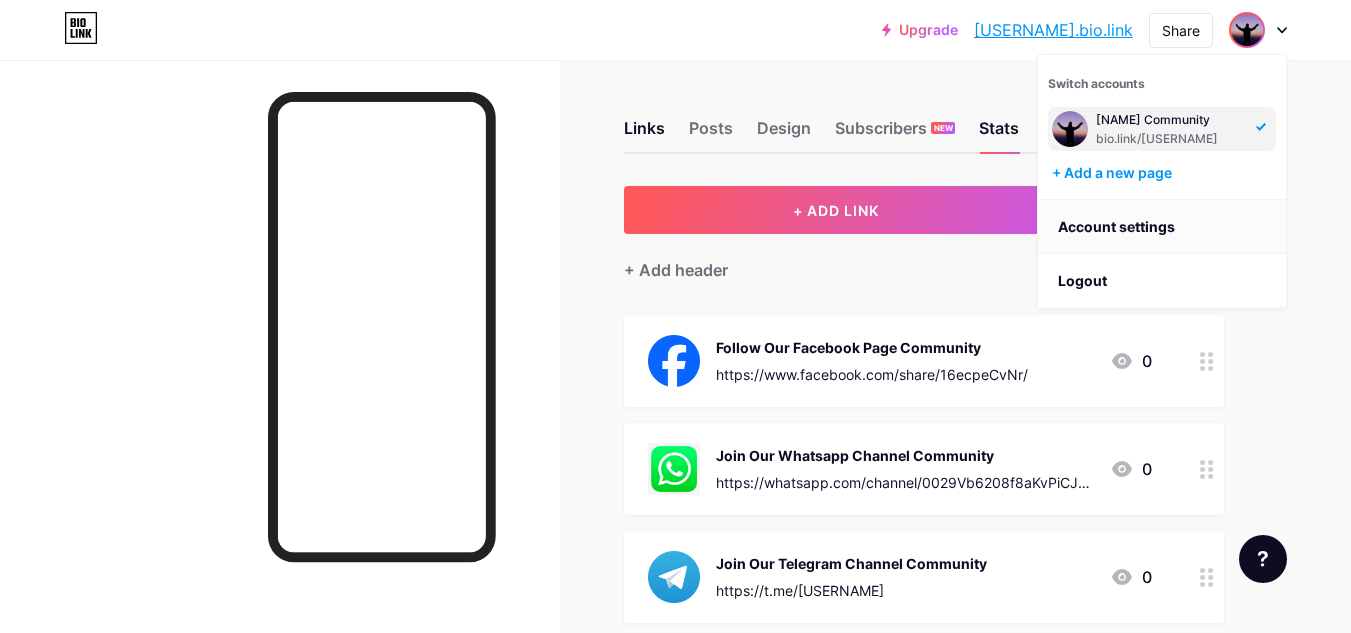 click on "Account settings" at bounding box center (1162, 227) 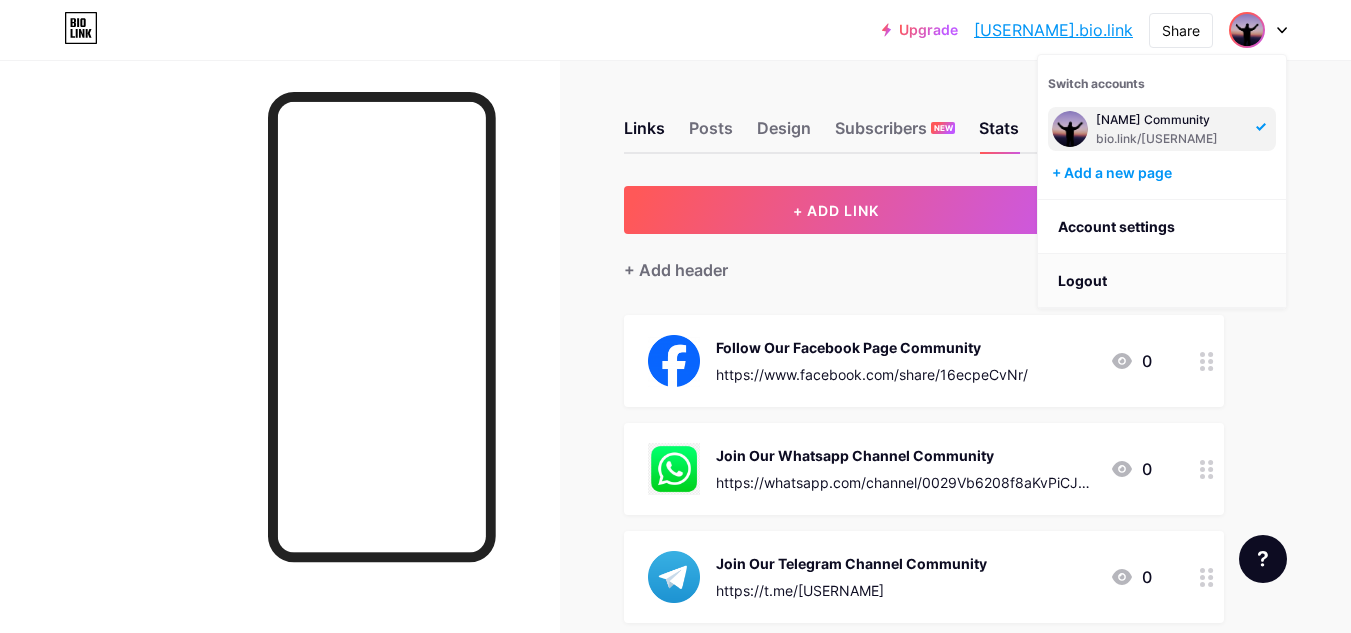 scroll, scrollTop: 222, scrollLeft: 0, axis: vertical 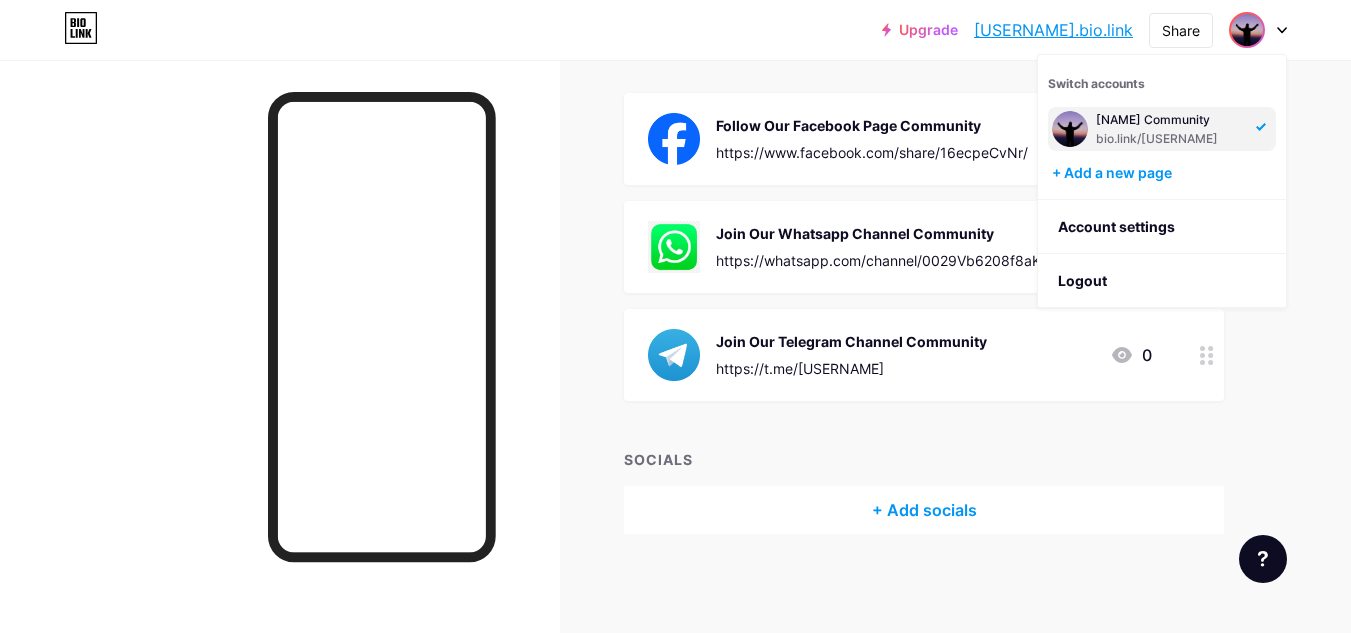 click on "+ ADD LINK     + ADD EMBED
+ Add header
Follow Our Facebook Page Community
https://www.facebook.com/share/16ecpeCvNr/
0
Join Our Whatsapp Channel Community
https://whatsapp.com/channel/0029Vb6208f8aKvPiCJ1sC28
0
Join Our Telegram Channel Community
https://t.me/[USERNAME]
0
SOCIALS     + Add socials" at bounding box center [924, 249] 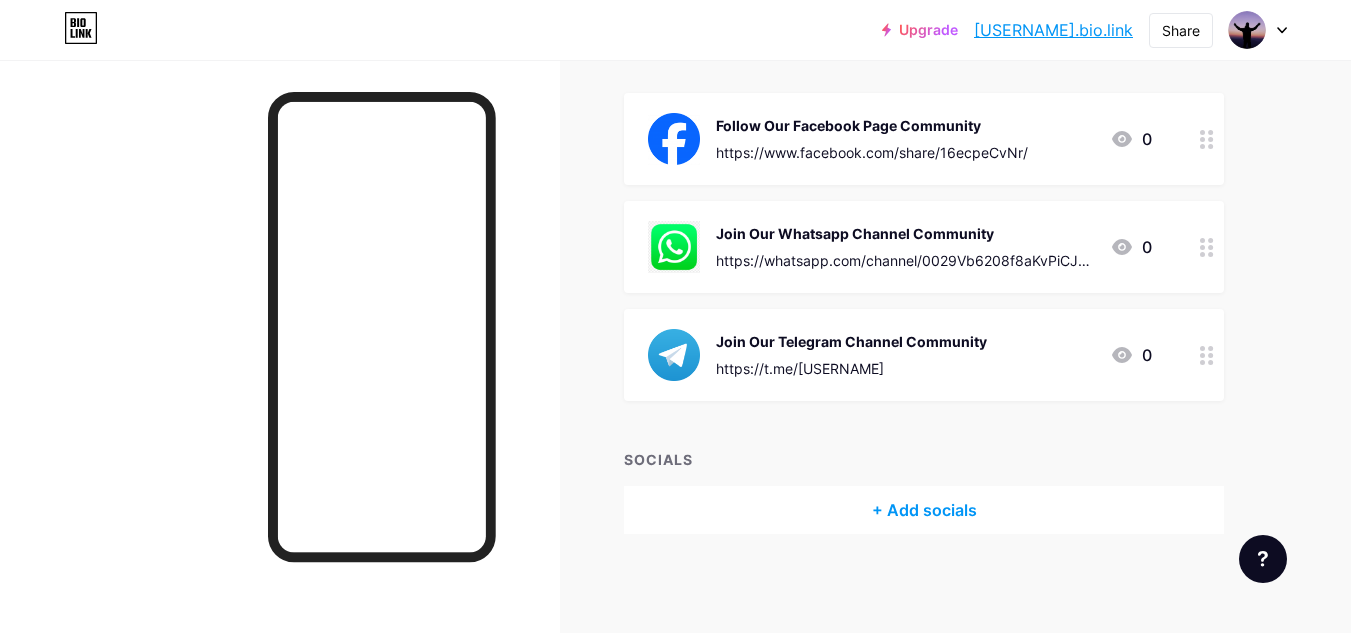 scroll, scrollTop: 0, scrollLeft: 0, axis: both 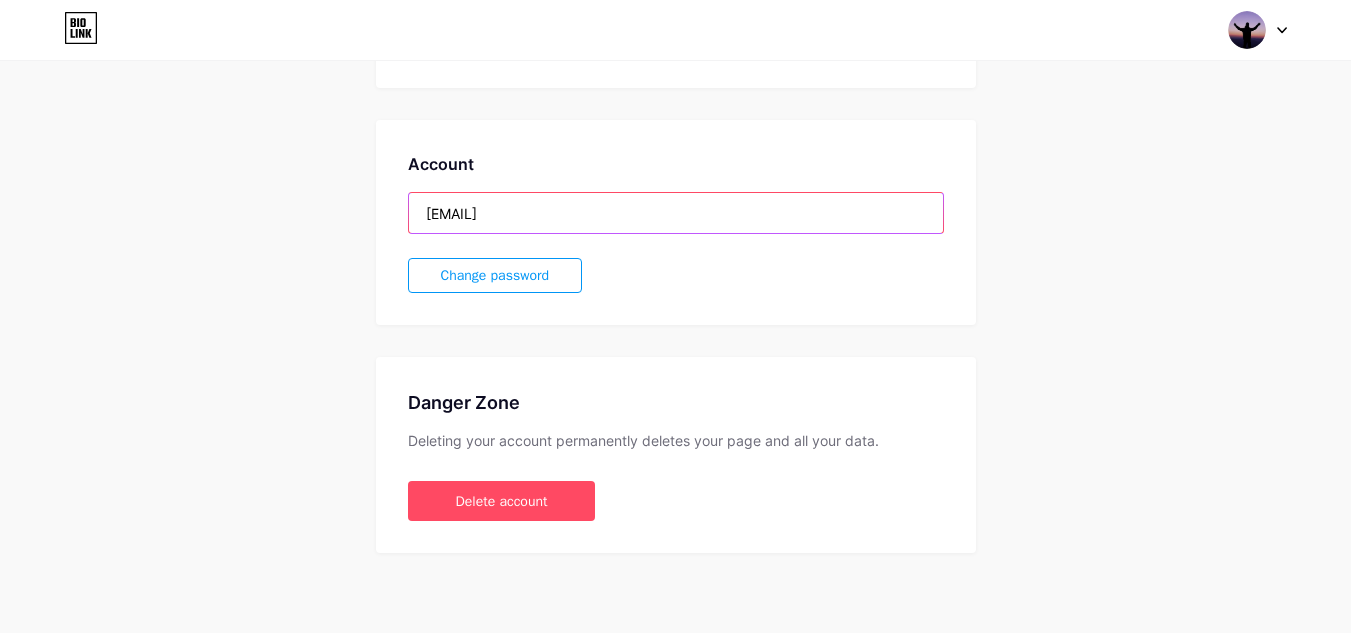 click on "[EMAIL]" at bounding box center (676, 213) 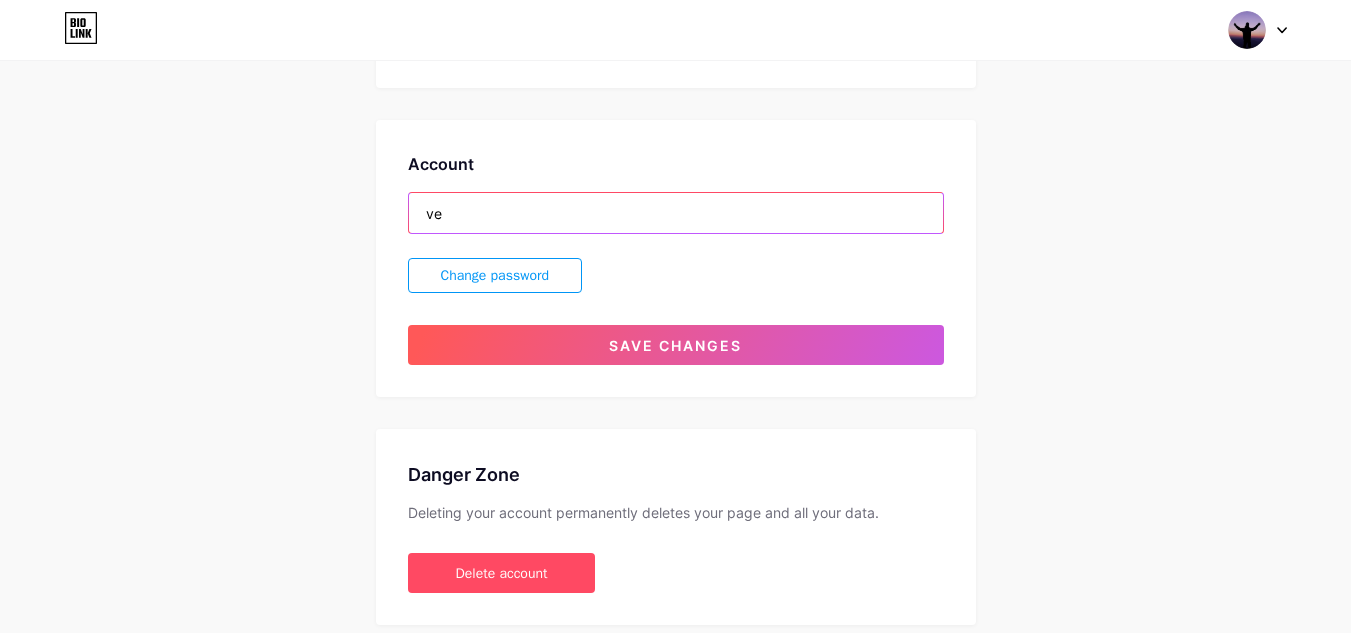 type on "v" 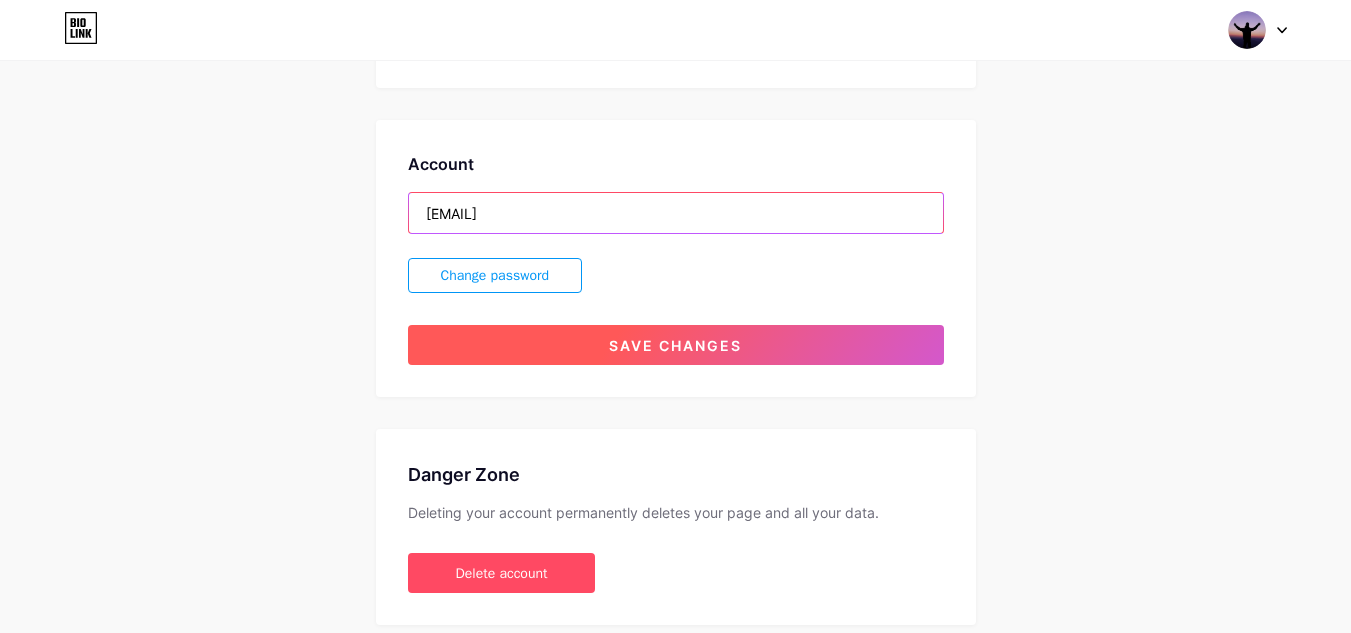 type on "[EMAIL]" 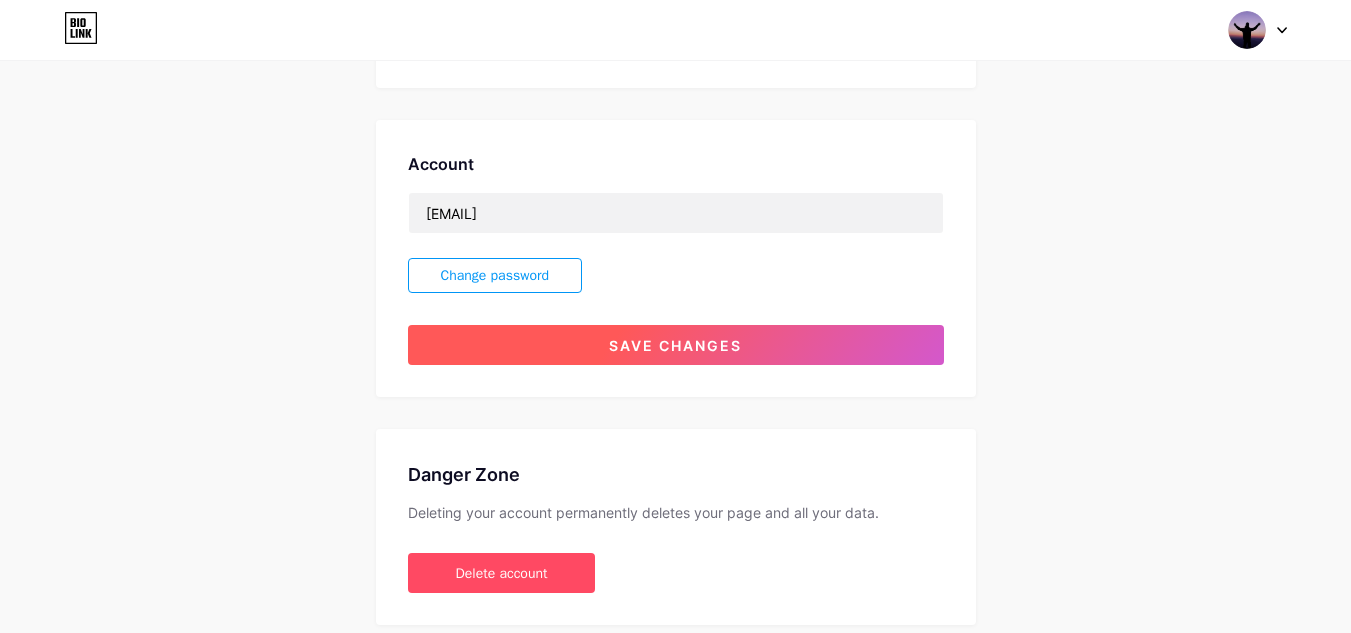 click on "Save changes" at bounding box center (675, 345) 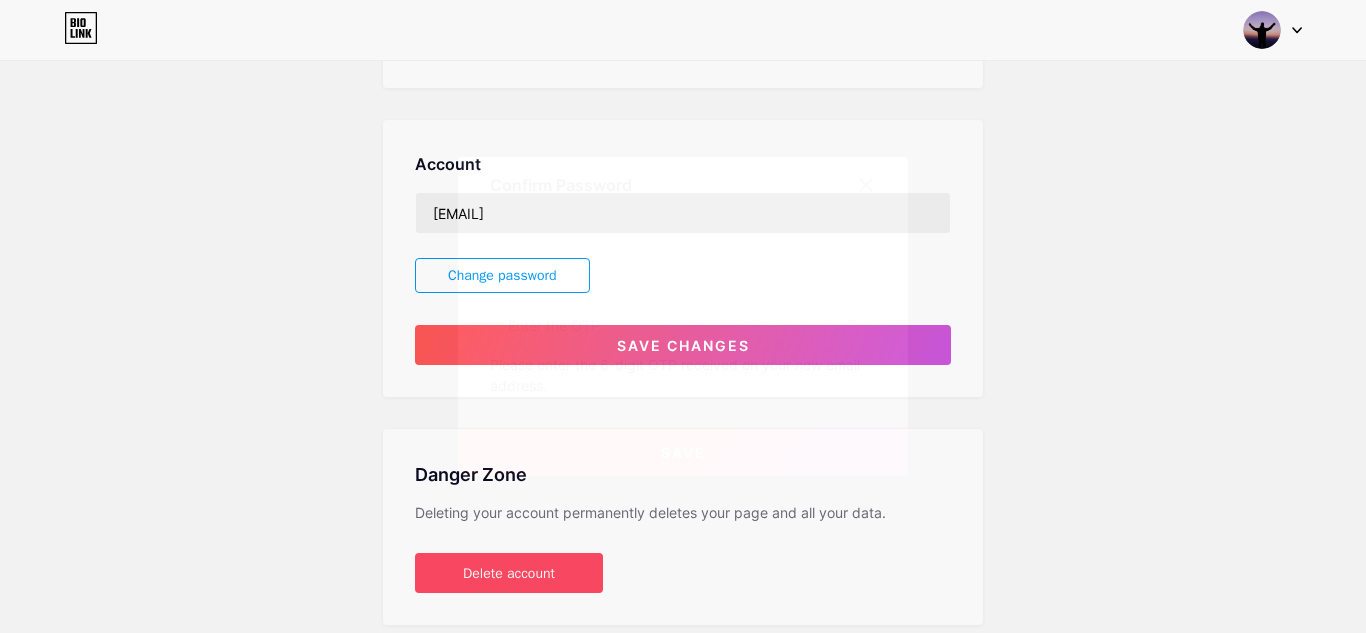click 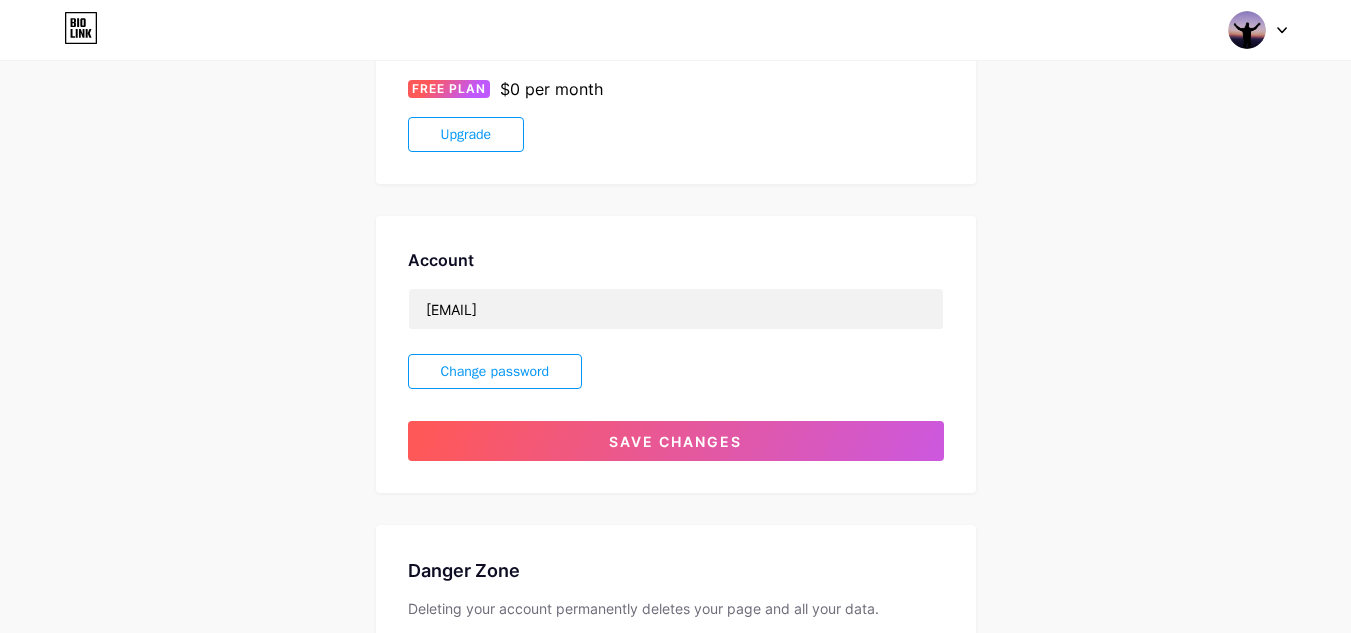 scroll, scrollTop: 387, scrollLeft: 0, axis: vertical 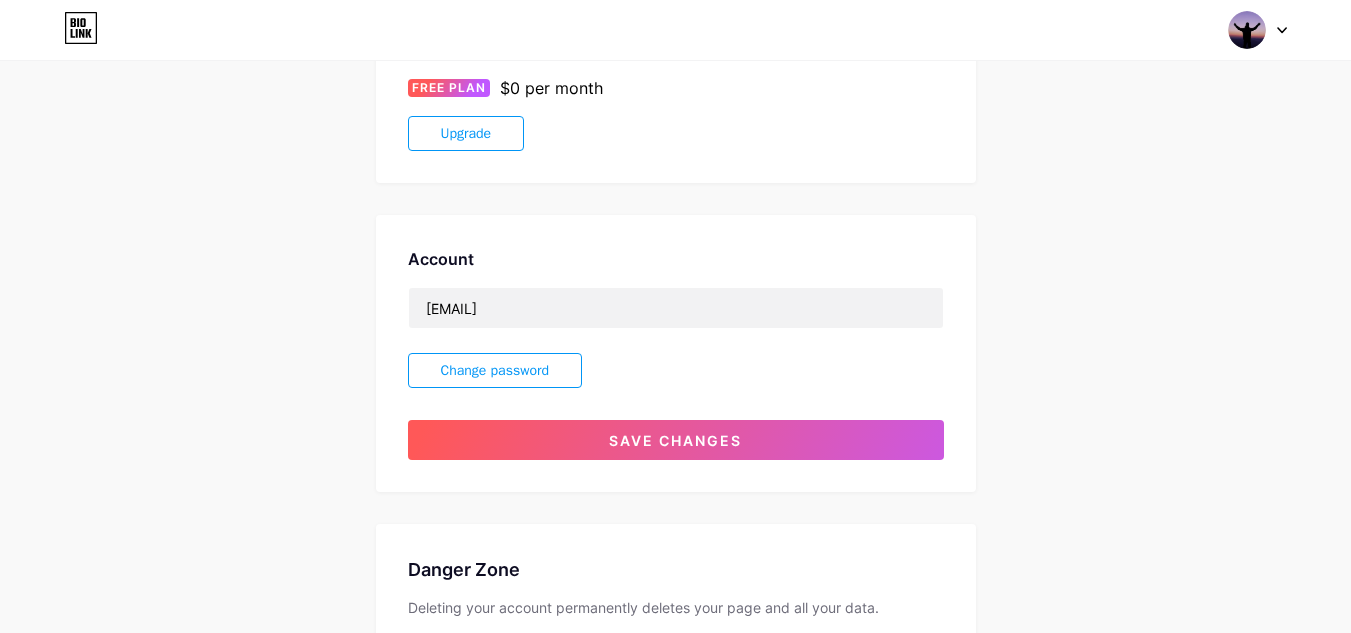 click at bounding box center [1258, 30] 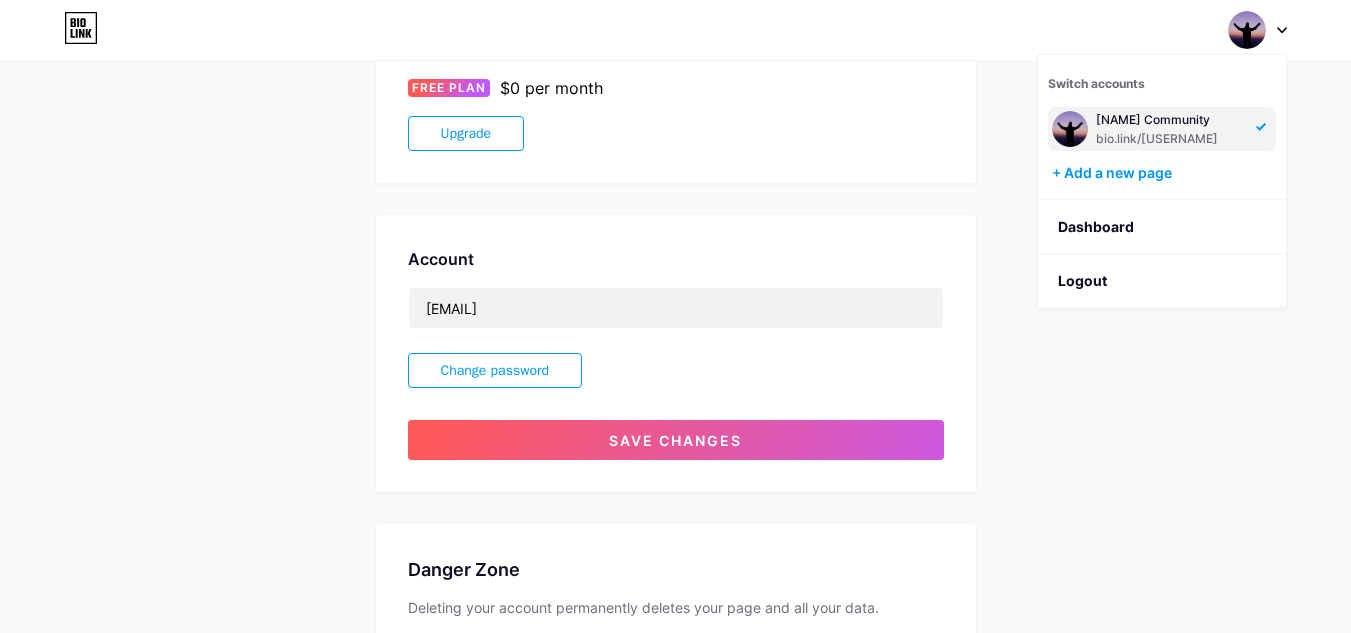 click on "Account Settings   My pages     [NAME] Community   bio.link/[USERNAME]      + Add a new page            Current plan   FREE PLAN
$0 per month
Upgrade
Account   [EMAIL]
Change password
Save changes     Danger Zone   Deleting your account permanently deletes your page and all your data.   Delete account" at bounding box center (675, 212) 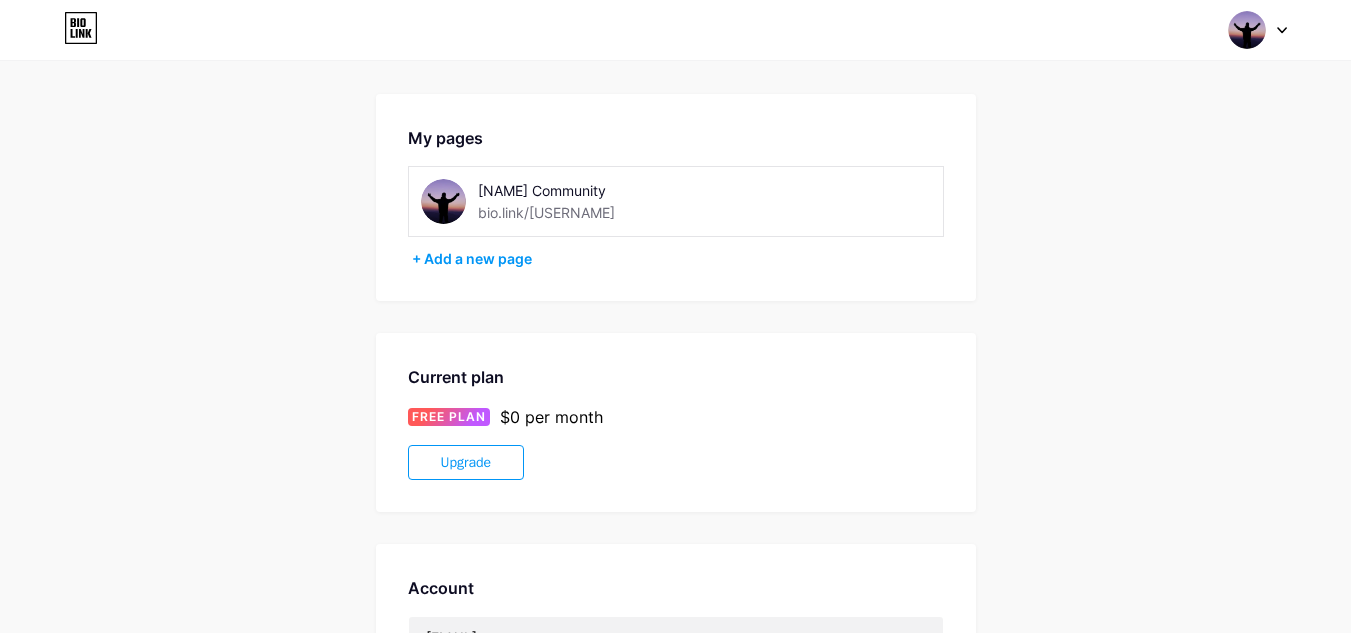 scroll, scrollTop: 0, scrollLeft: 0, axis: both 